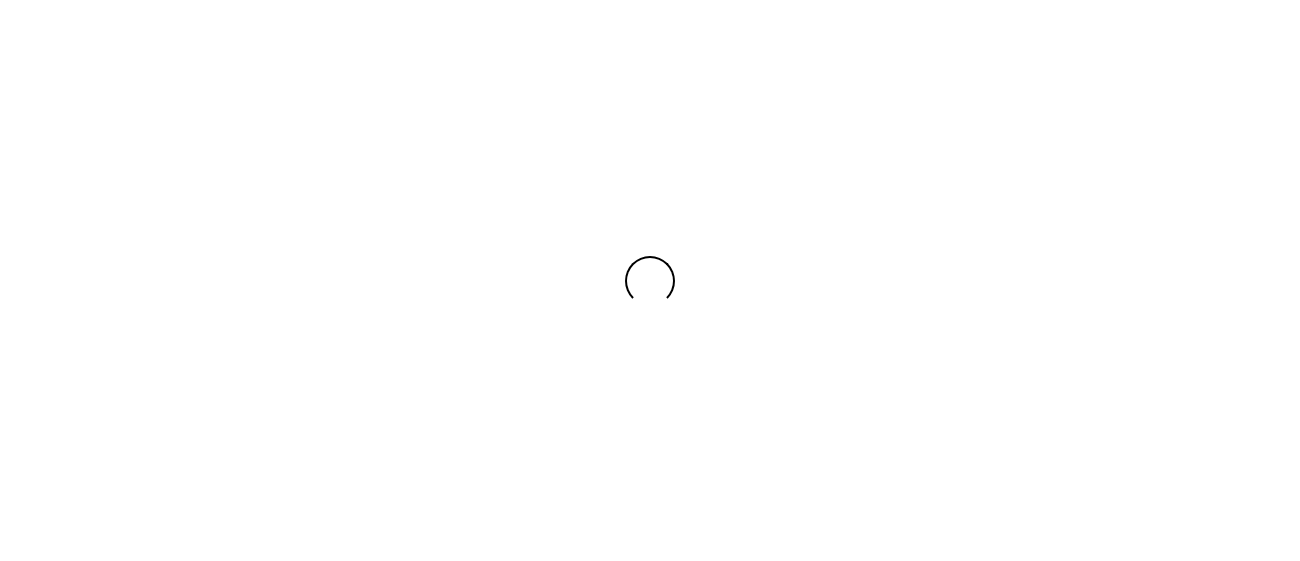 scroll, scrollTop: 0, scrollLeft: 0, axis: both 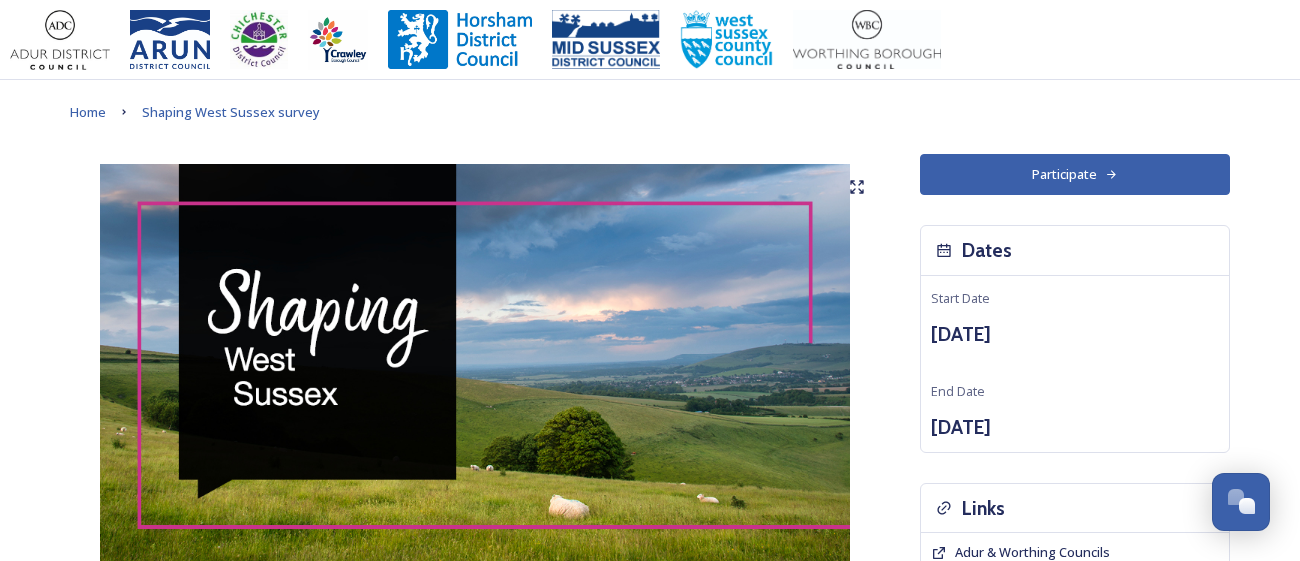 click on "Participate" at bounding box center [1075, 174] 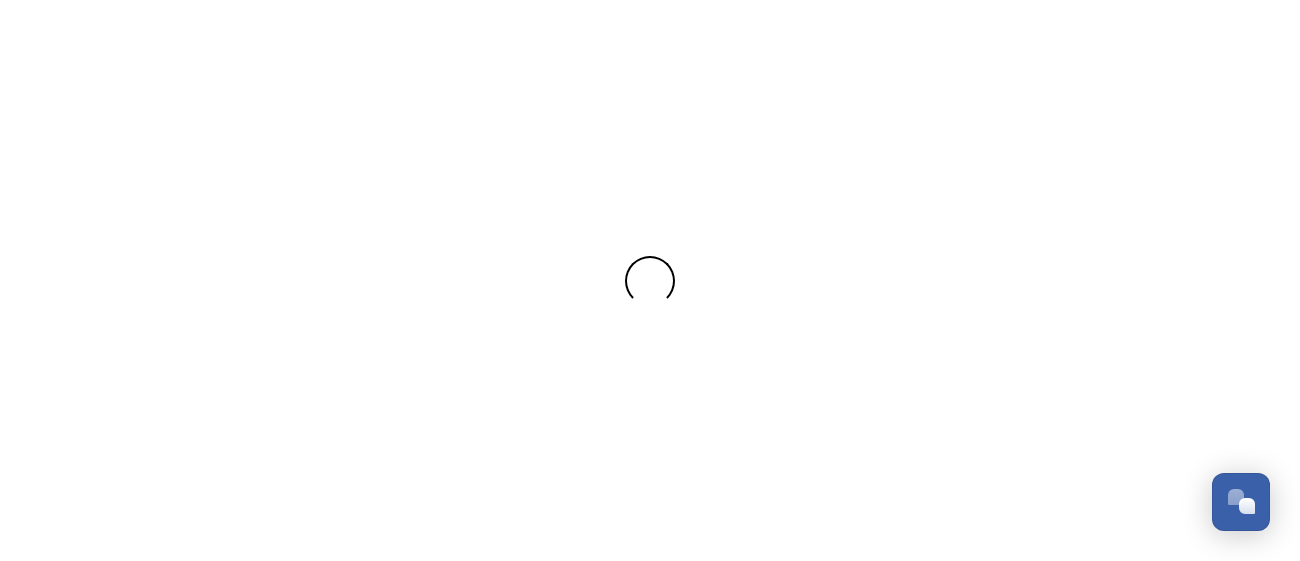 scroll, scrollTop: 0, scrollLeft: 0, axis: both 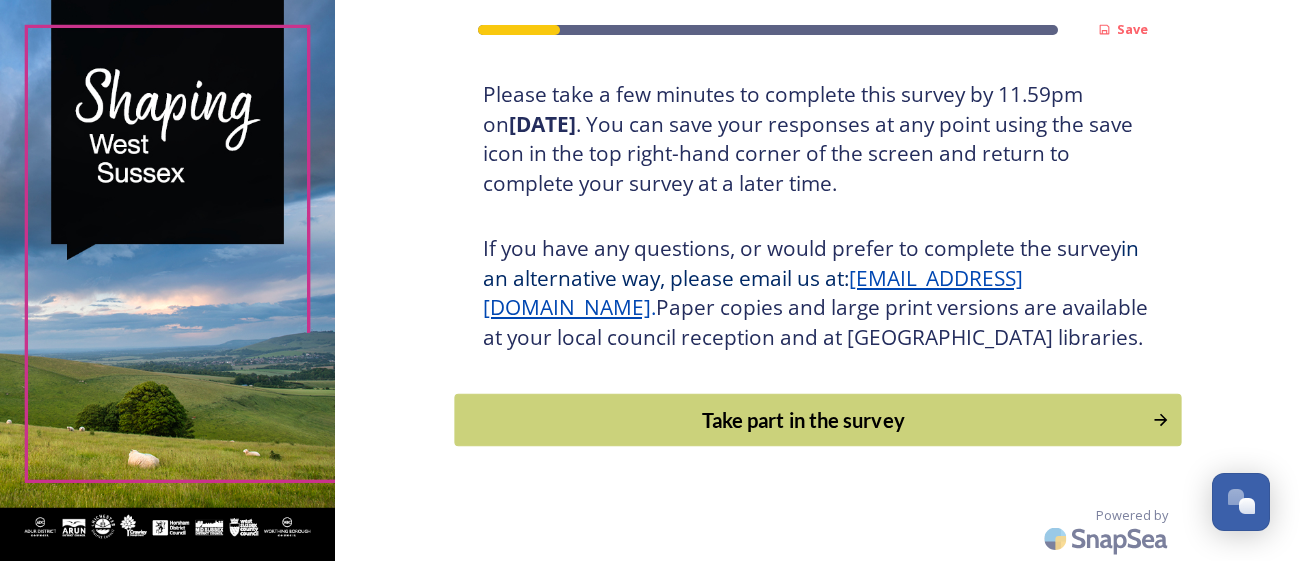 click on "Take part in the survey" at bounding box center [803, 420] 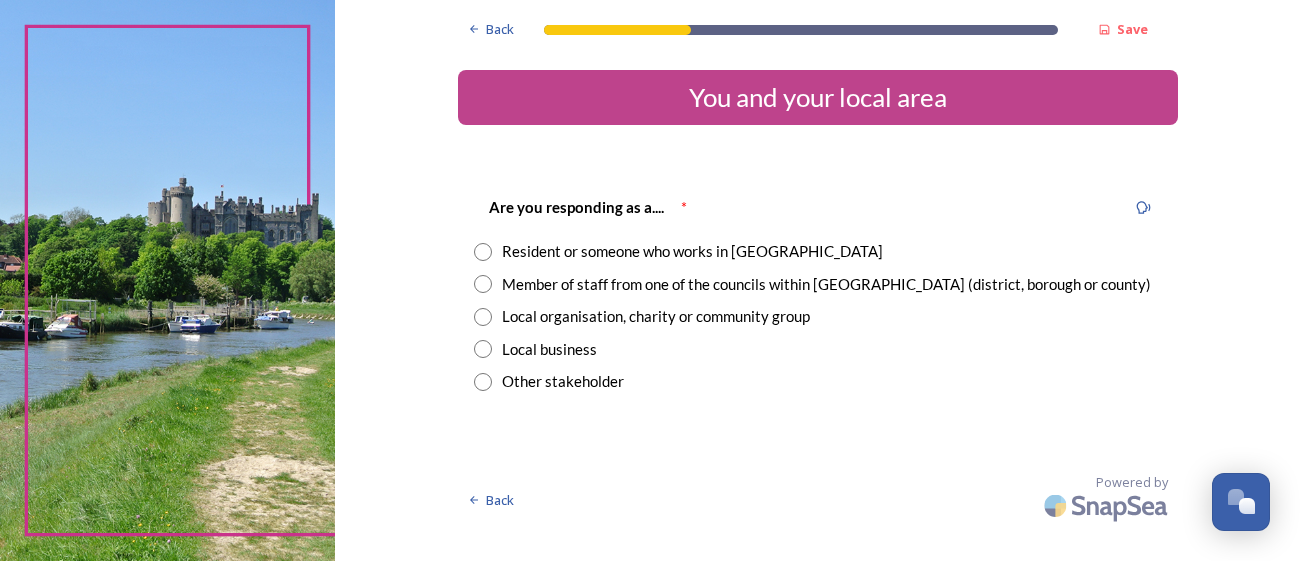 click on "Resident or someone who works in [GEOGRAPHIC_DATA]" at bounding box center [818, 251] 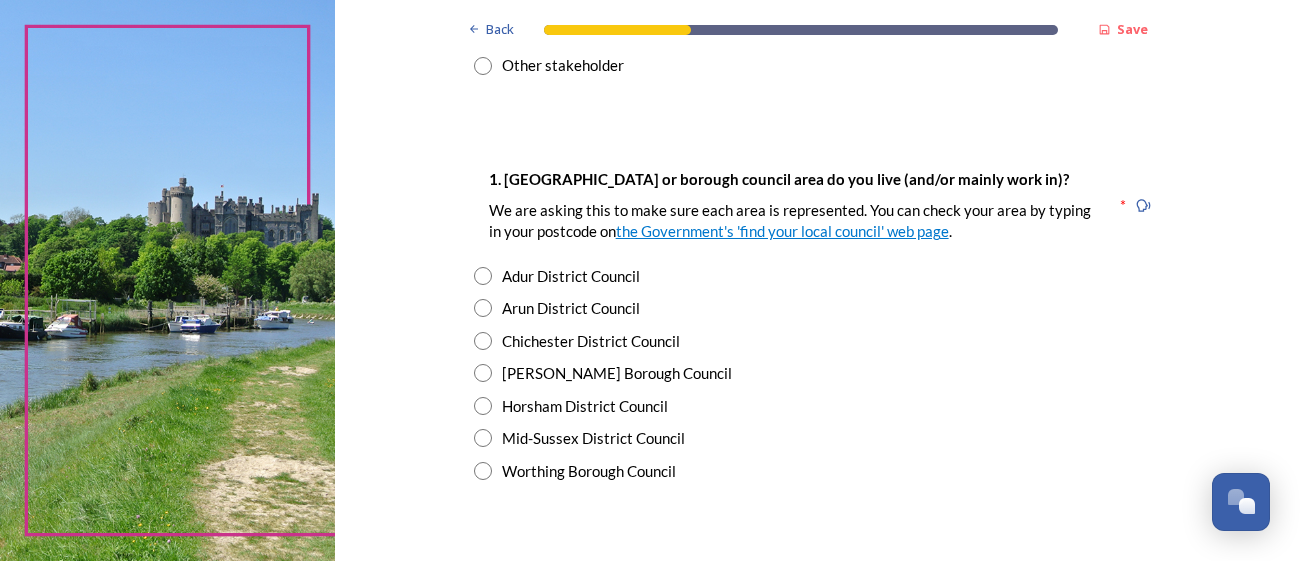 scroll, scrollTop: 315, scrollLeft: 0, axis: vertical 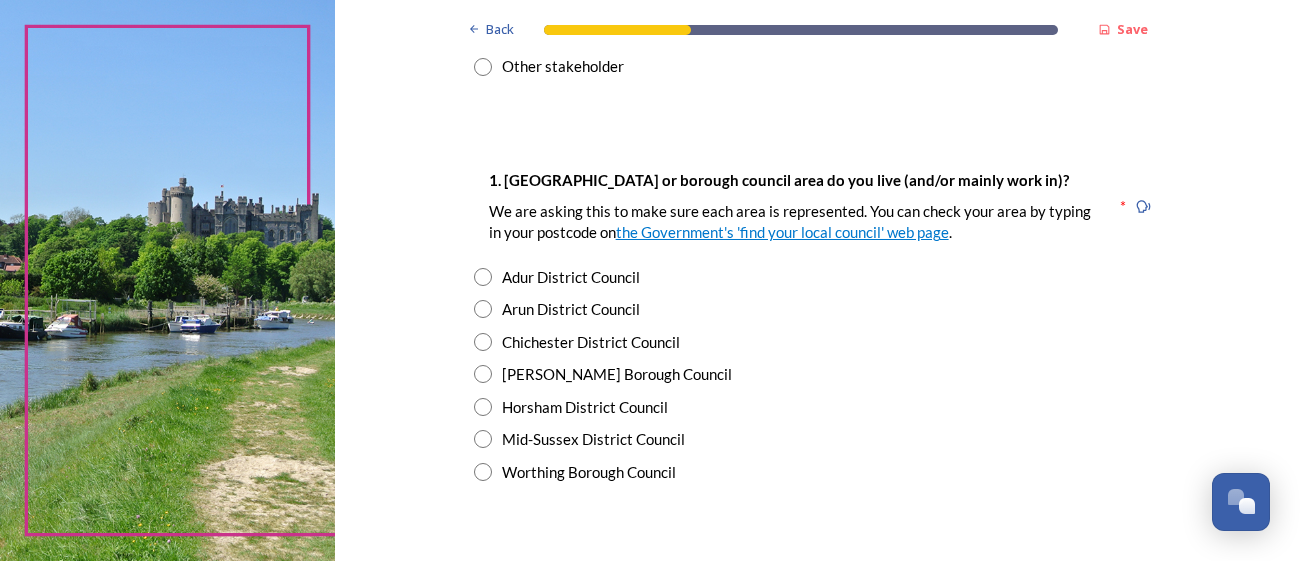 click at bounding box center (483, 342) 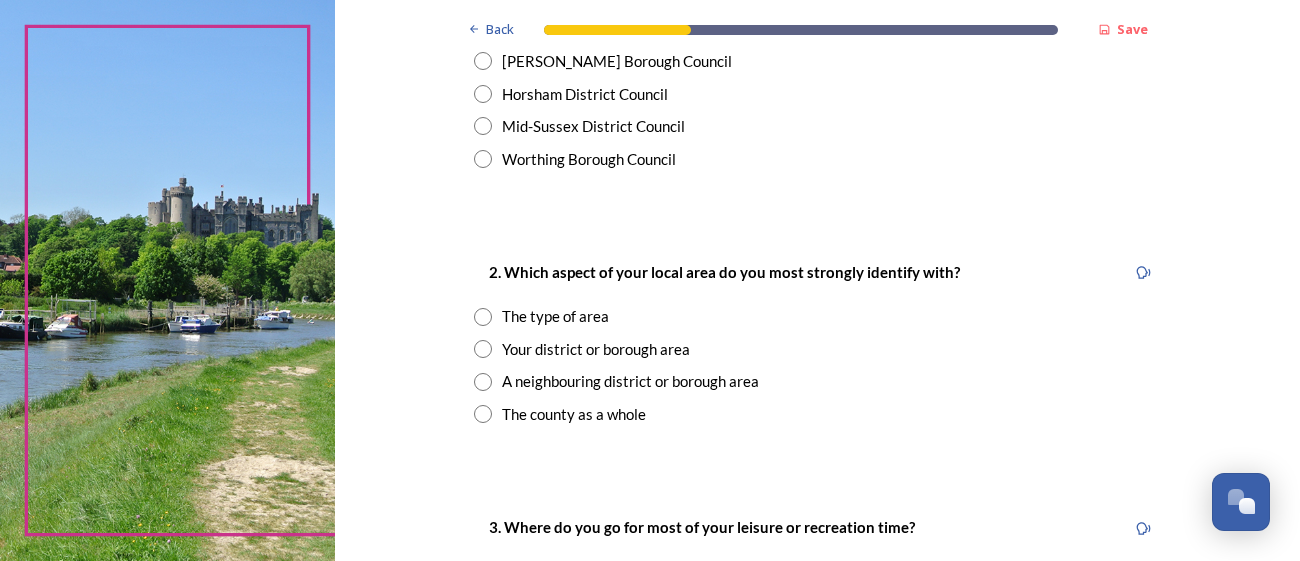 scroll, scrollTop: 630, scrollLeft: 0, axis: vertical 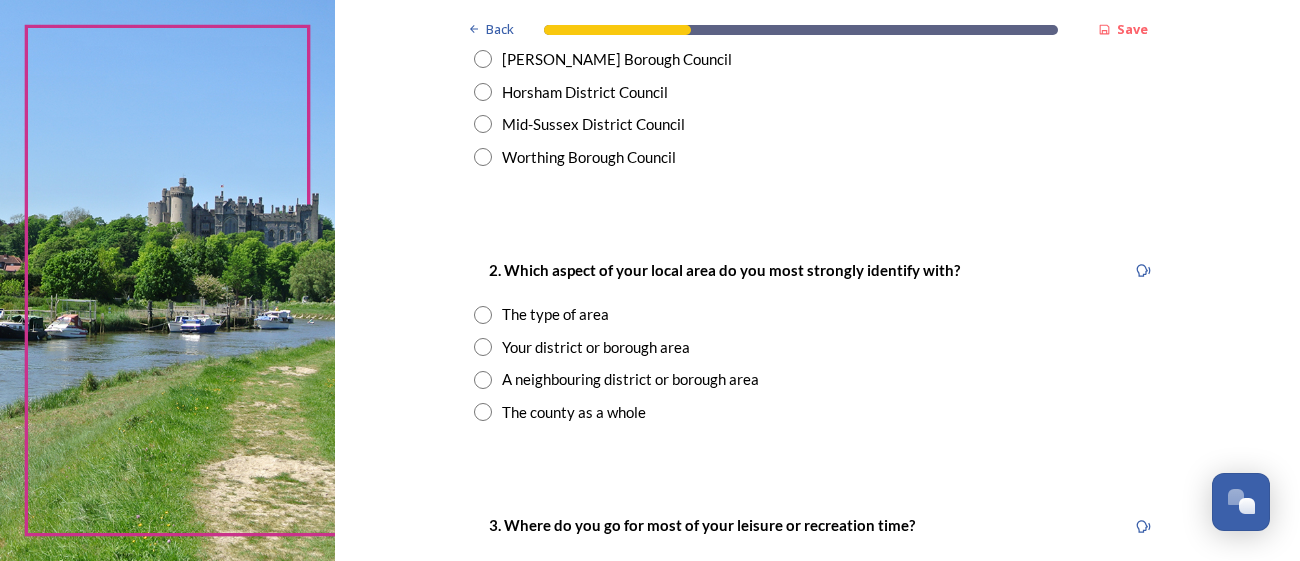 click at bounding box center [483, 315] 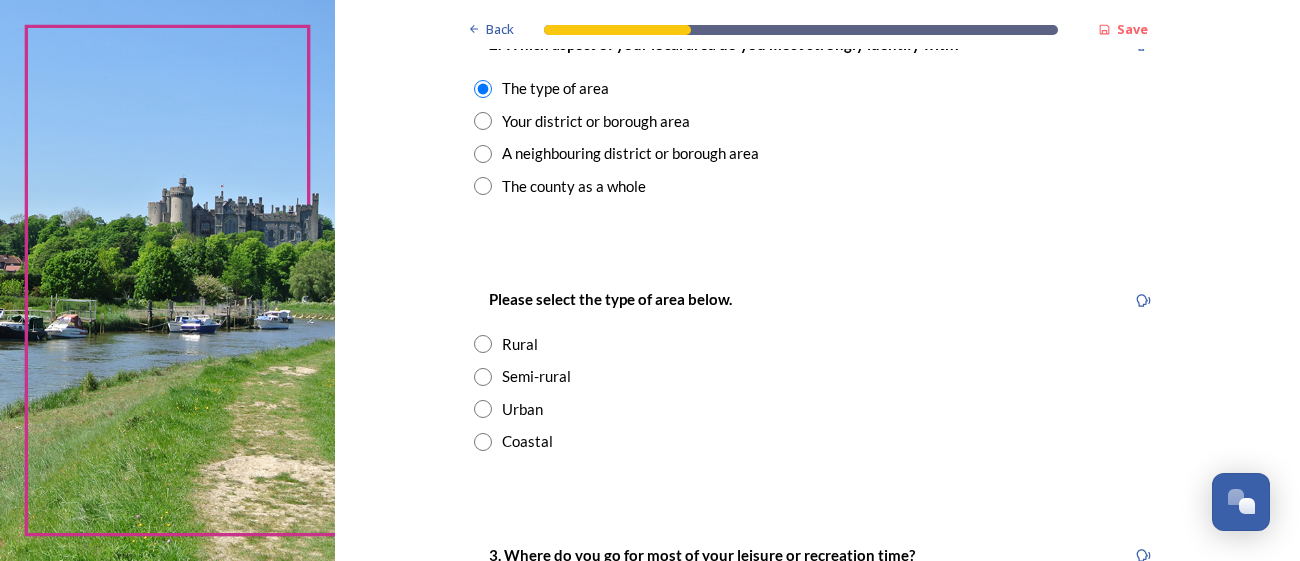 scroll, scrollTop: 851, scrollLeft: 0, axis: vertical 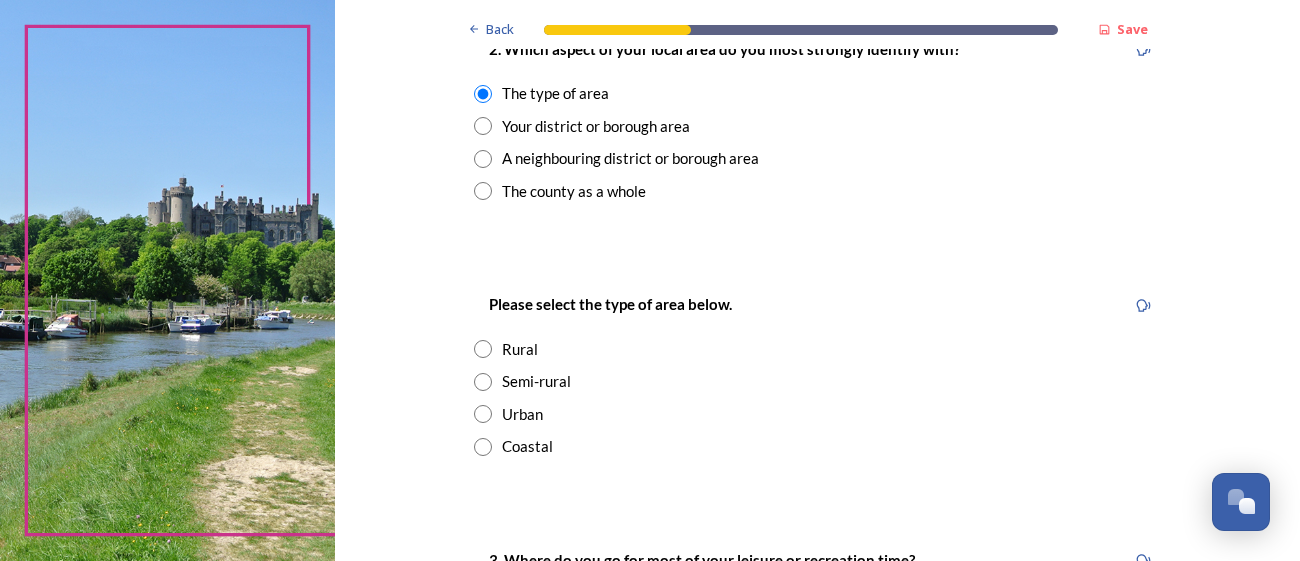click at bounding box center (483, 447) 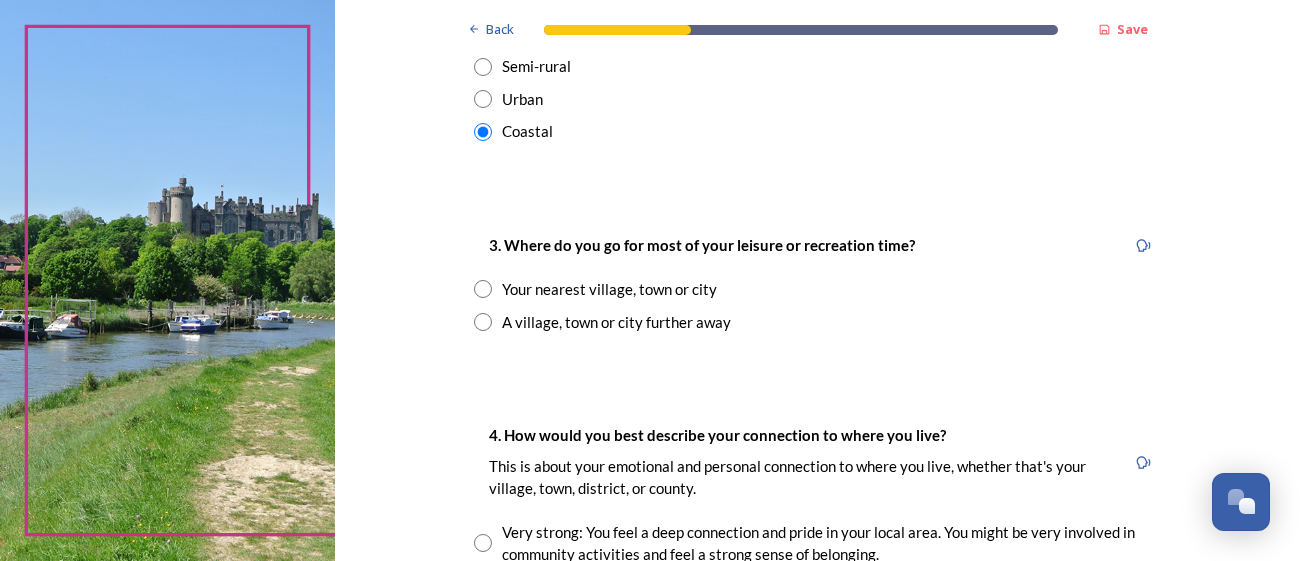 scroll, scrollTop: 1160, scrollLeft: 0, axis: vertical 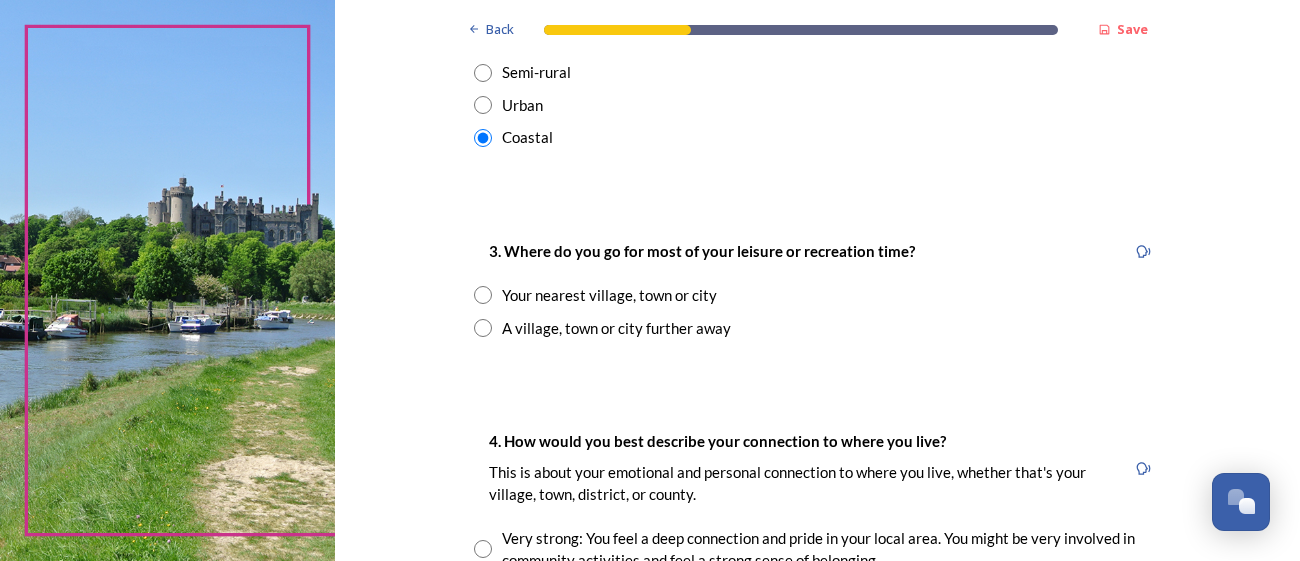 click at bounding box center [483, 295] 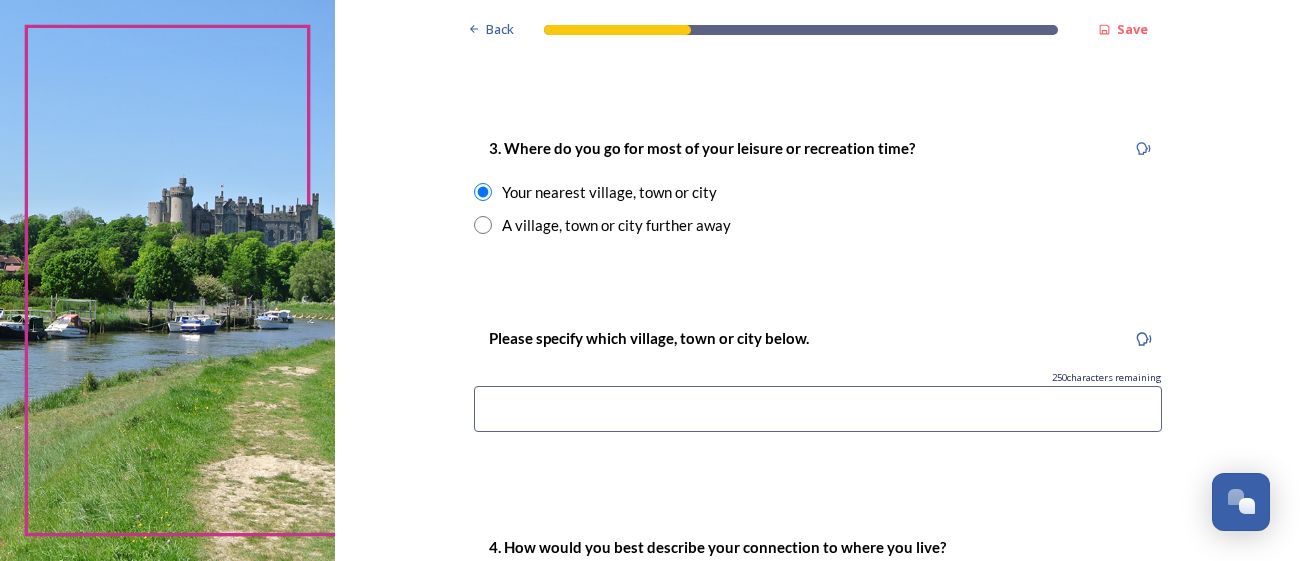 scroll, scrollTop: 1253, scrollLeft: 0, axis: vertical 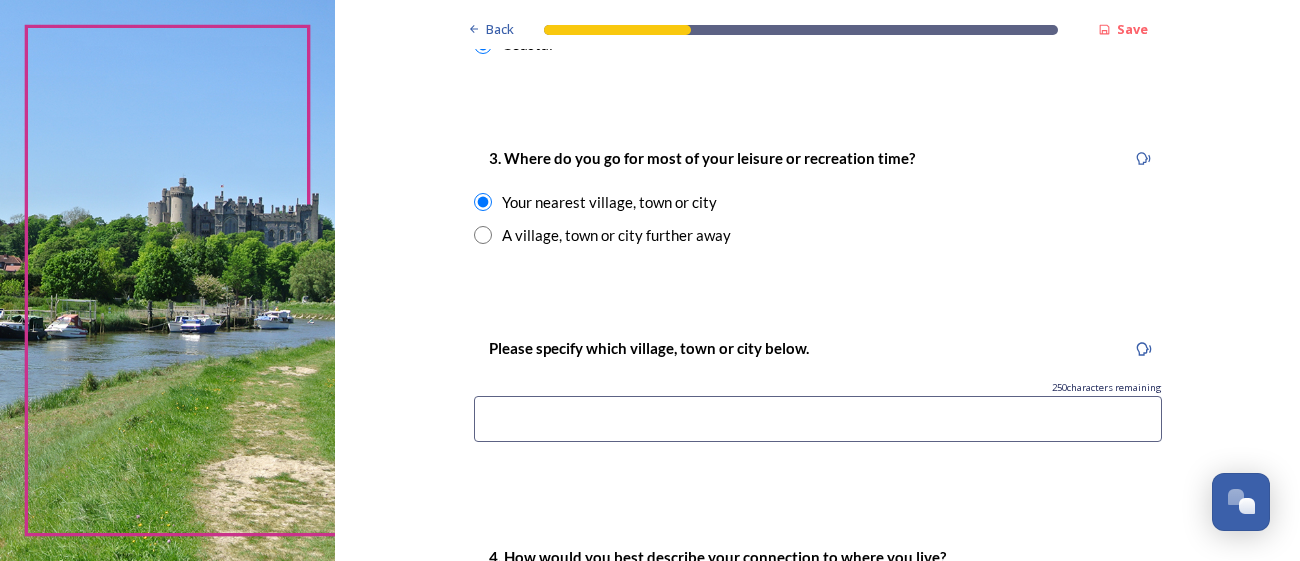click at bounding box center (818, 419) 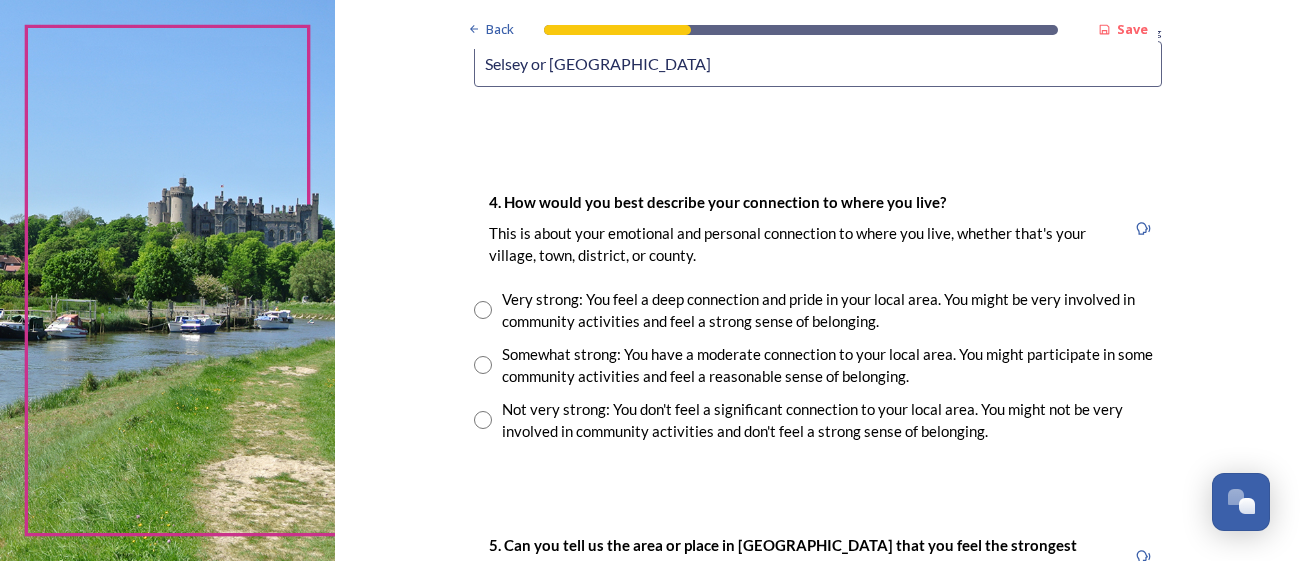 scroll, scrollTop: 1607, scrollLeft: 0, axis: vertical 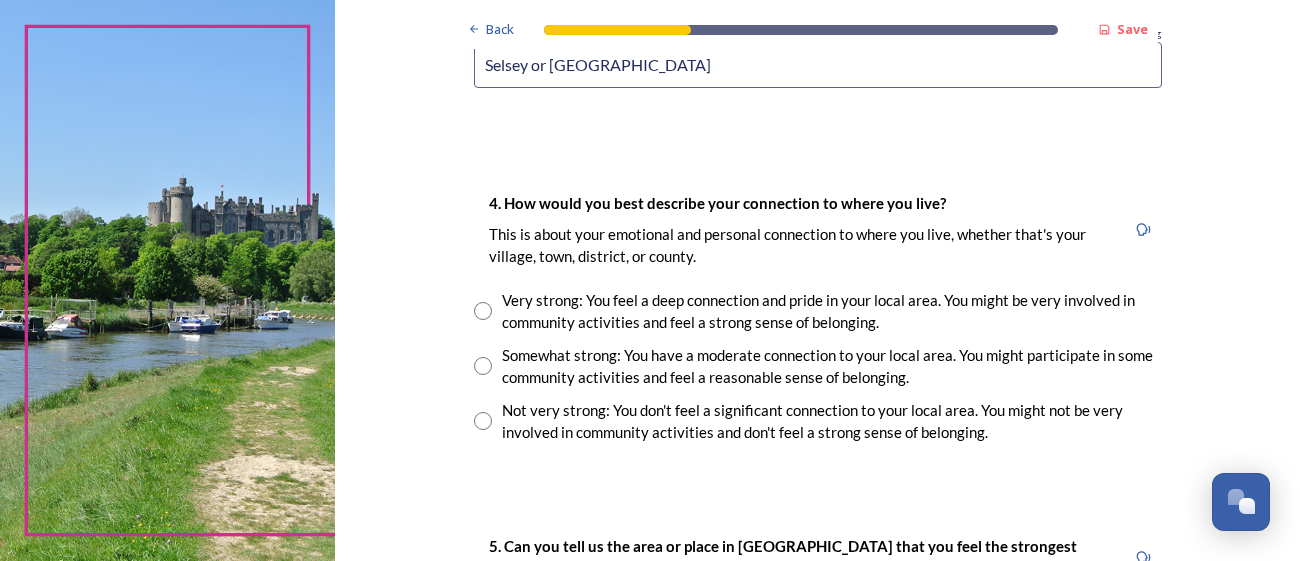 type on "Selsey or [GEOGRAPHIC_DATA]" 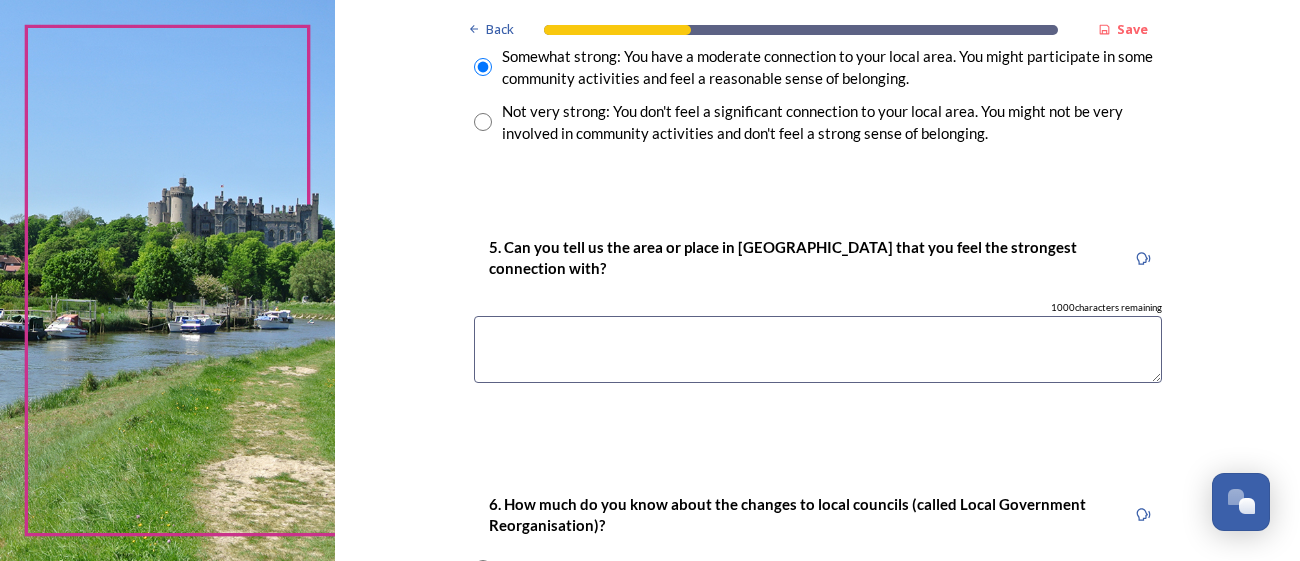 scroll, scrollTop: 1905, scrollLeft: 0, axis: vertical 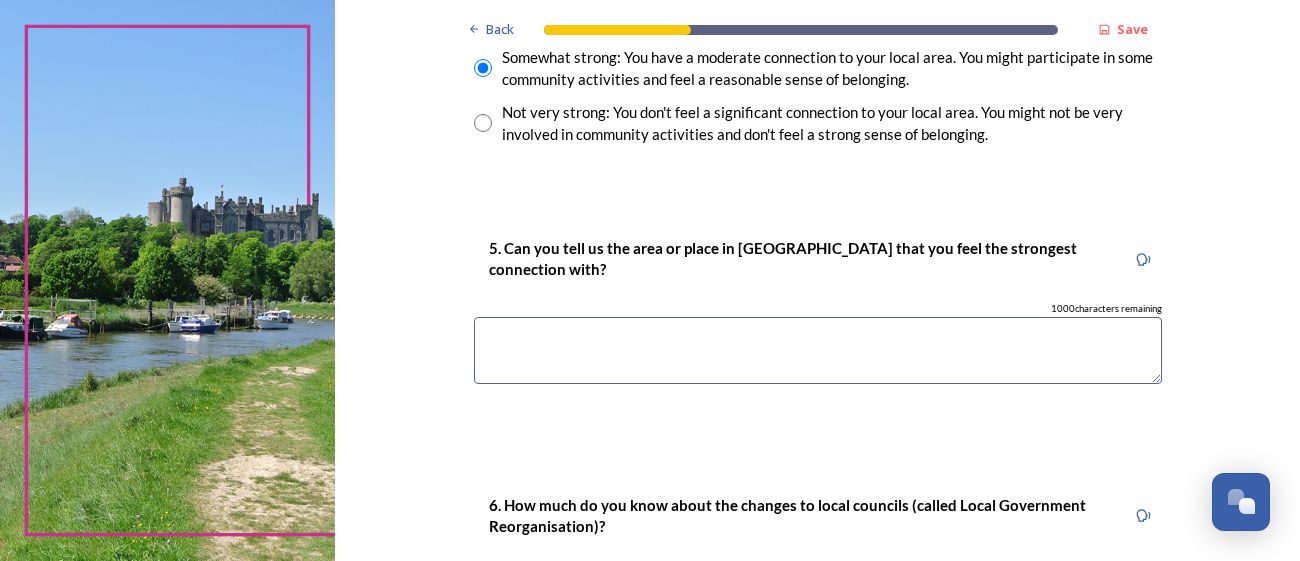 click at bounding box center [818, 350] 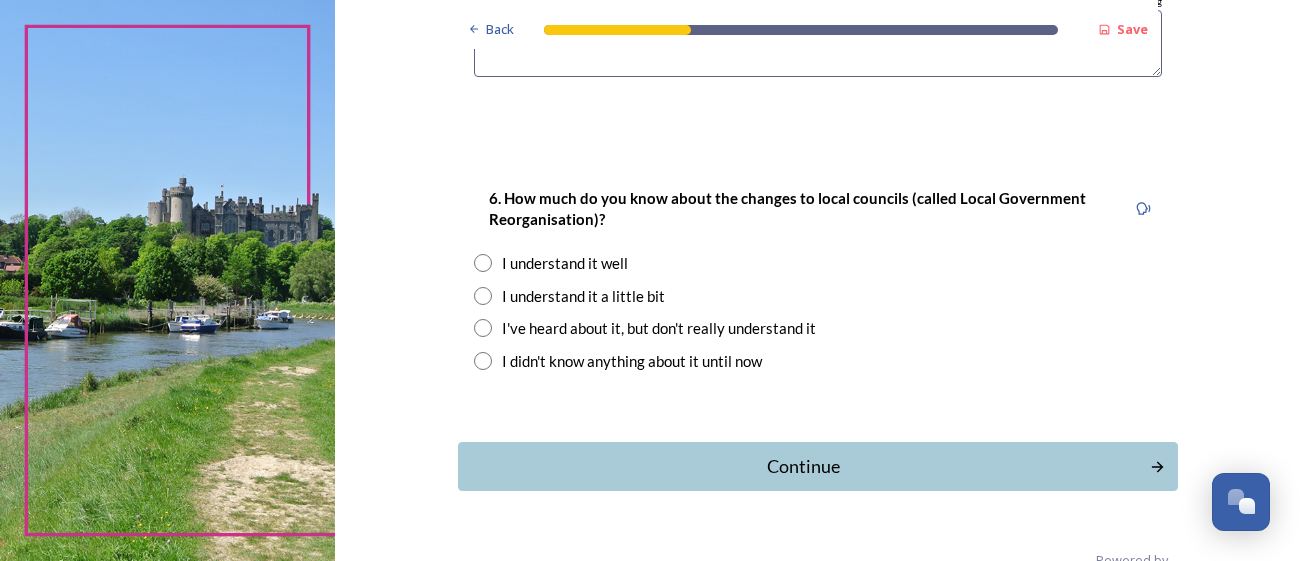 scroll, scrollTop: 2206, scrollLeft: 0, axis: vertical 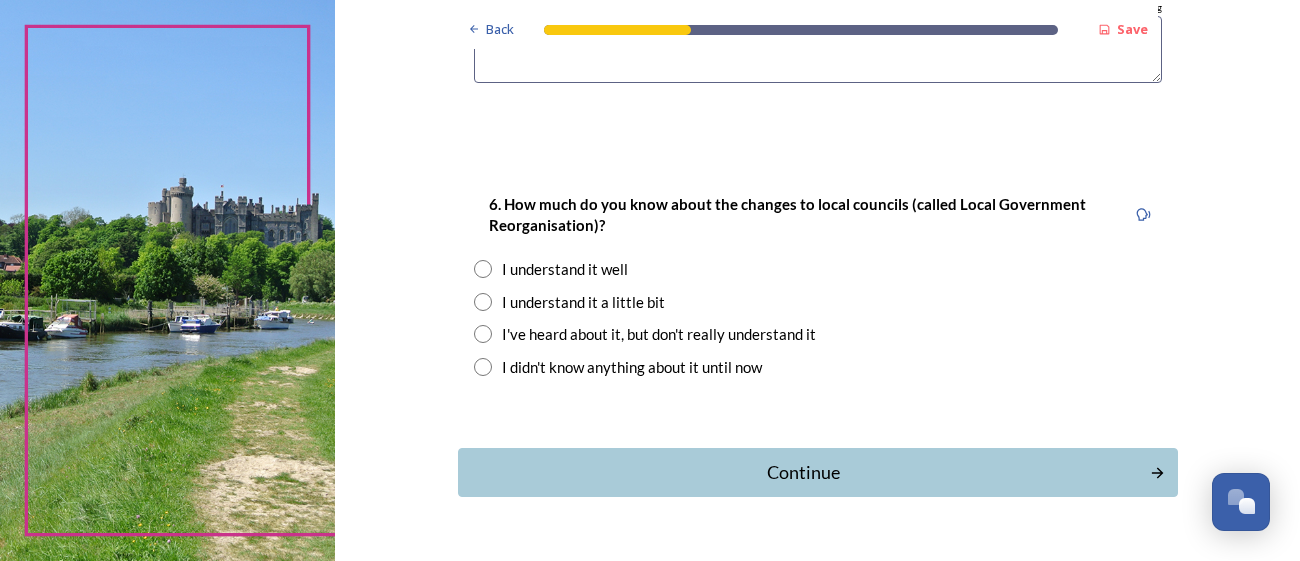 type on "[PERSON_NAME]" 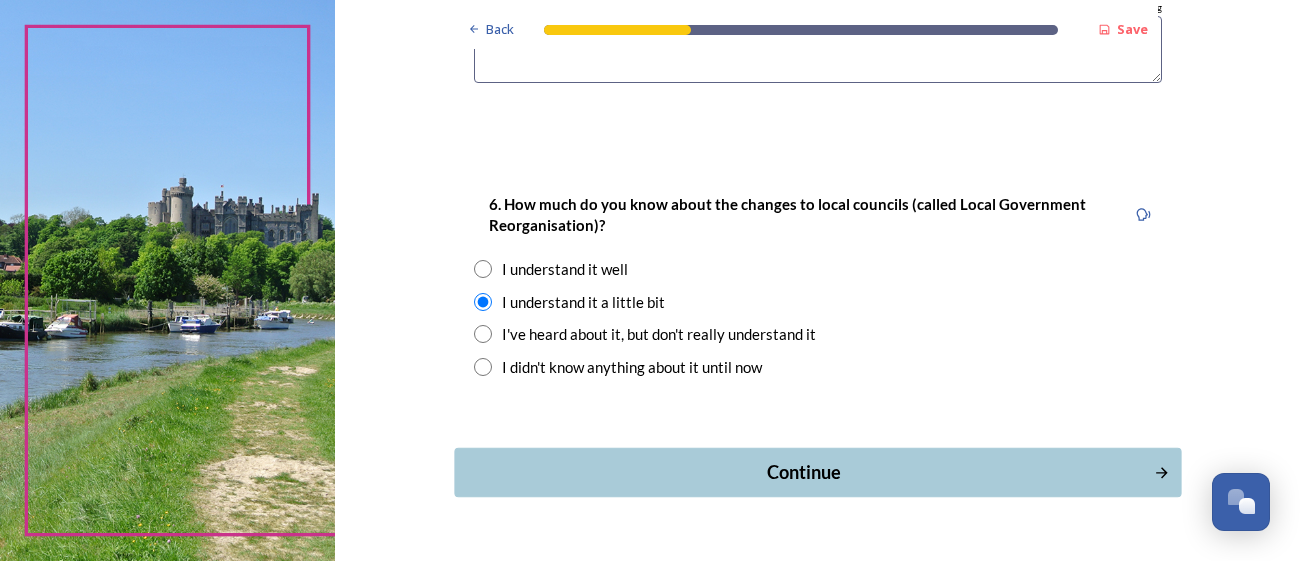 click on "Continue" at bounding box center (803, 472) 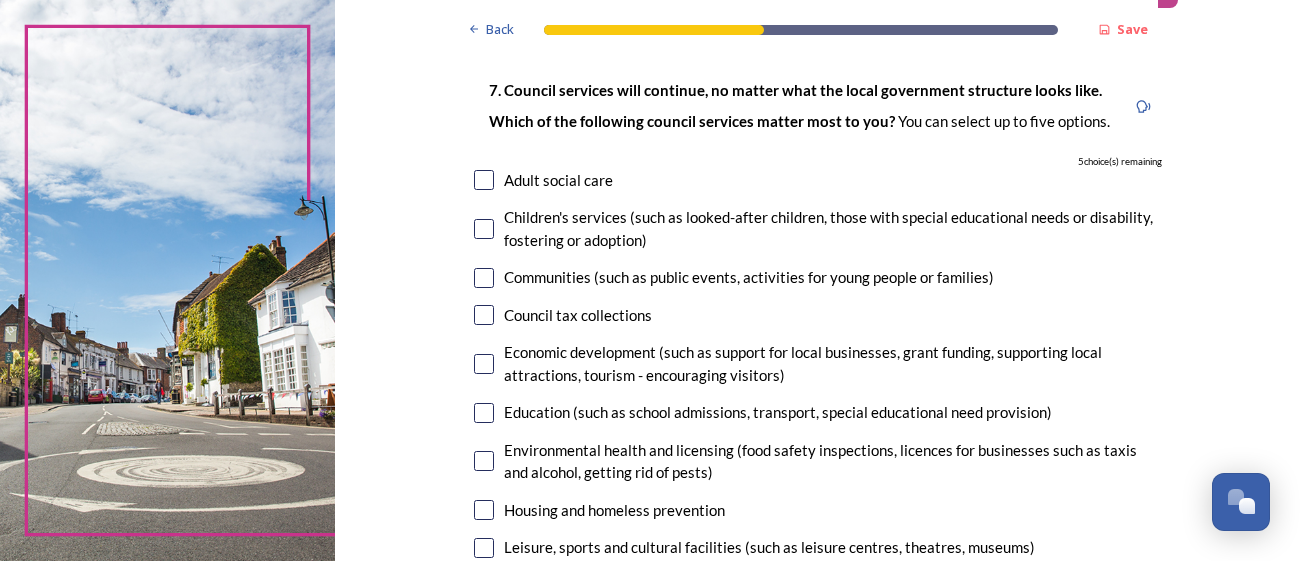 scroll, scrollTop: 114, scrollLeft: 0, axis: vertical 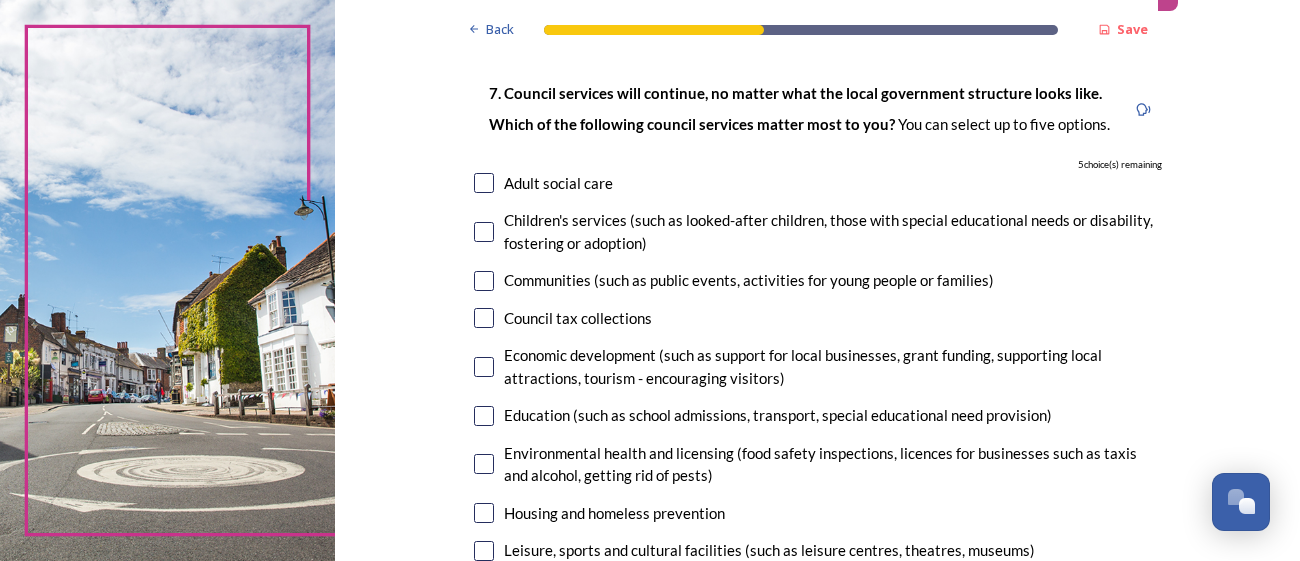 click on "Children's services (such as looked-after children, those with special educational needs or disability, fostering or adoption)" at bounding box center (818, 231) 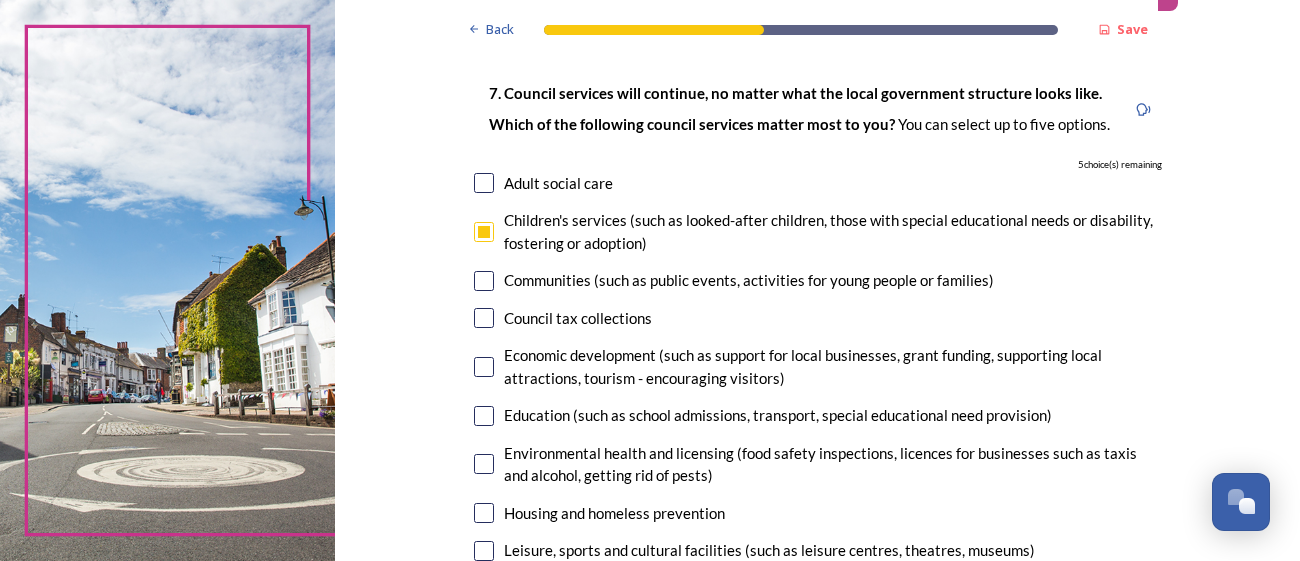 checkbox on "true" 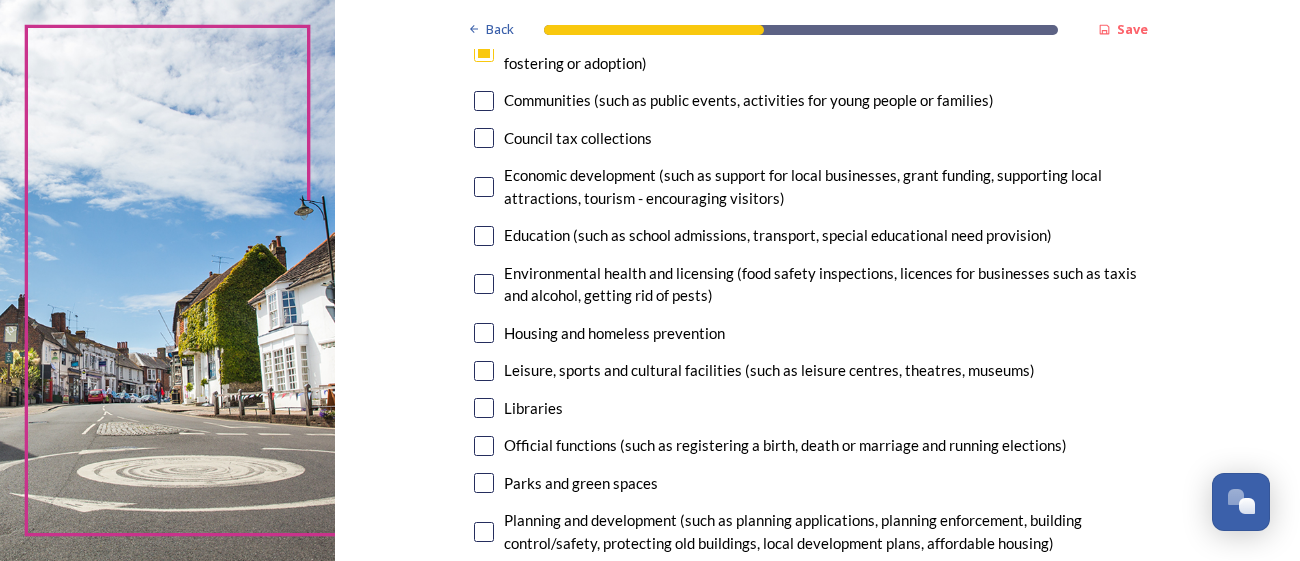 scroll, scrollTop: 291, scrollLeft: 0, axis: vertical 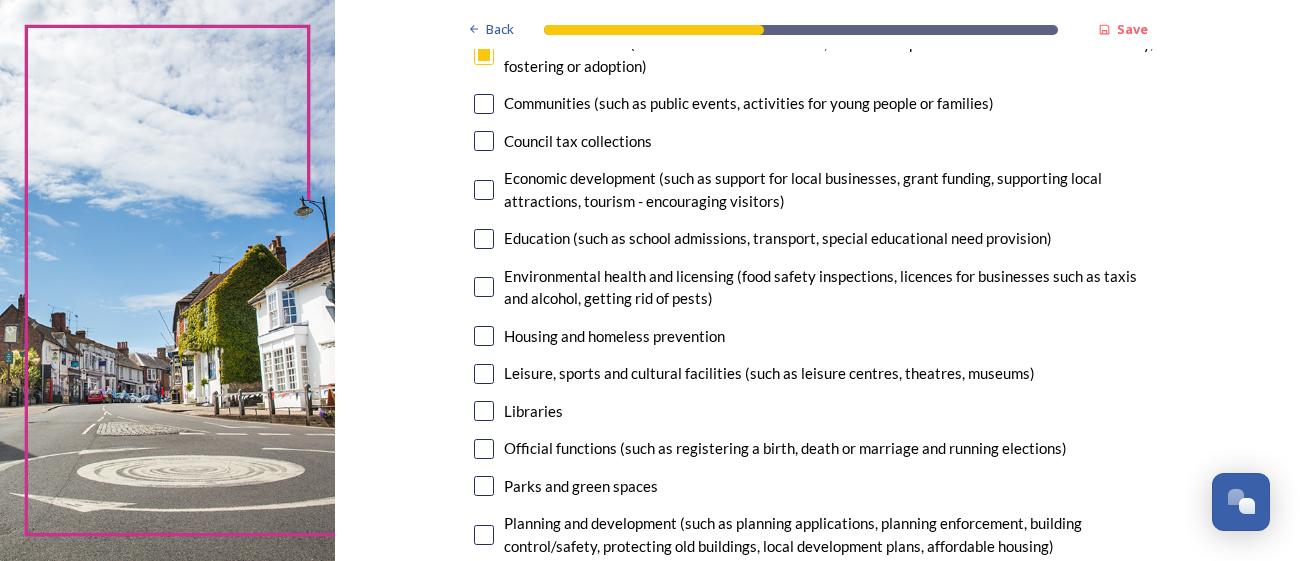 click at bounding box center [484, 239] 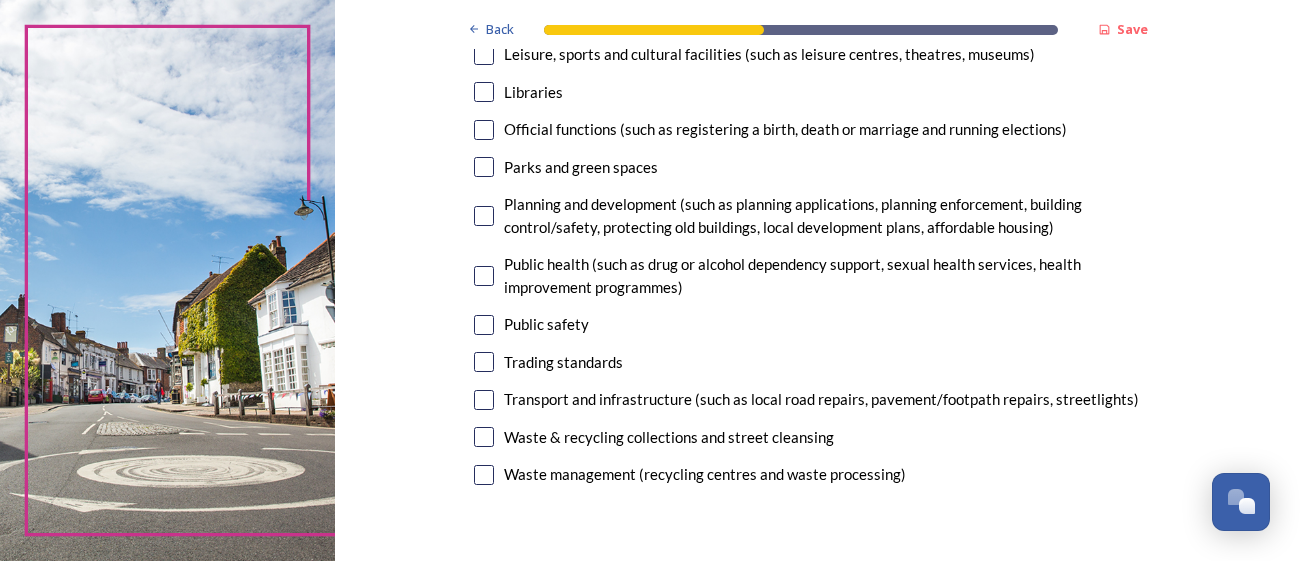 scroll, scrollTop: 611, scrollLeft: 0, axis: vertical 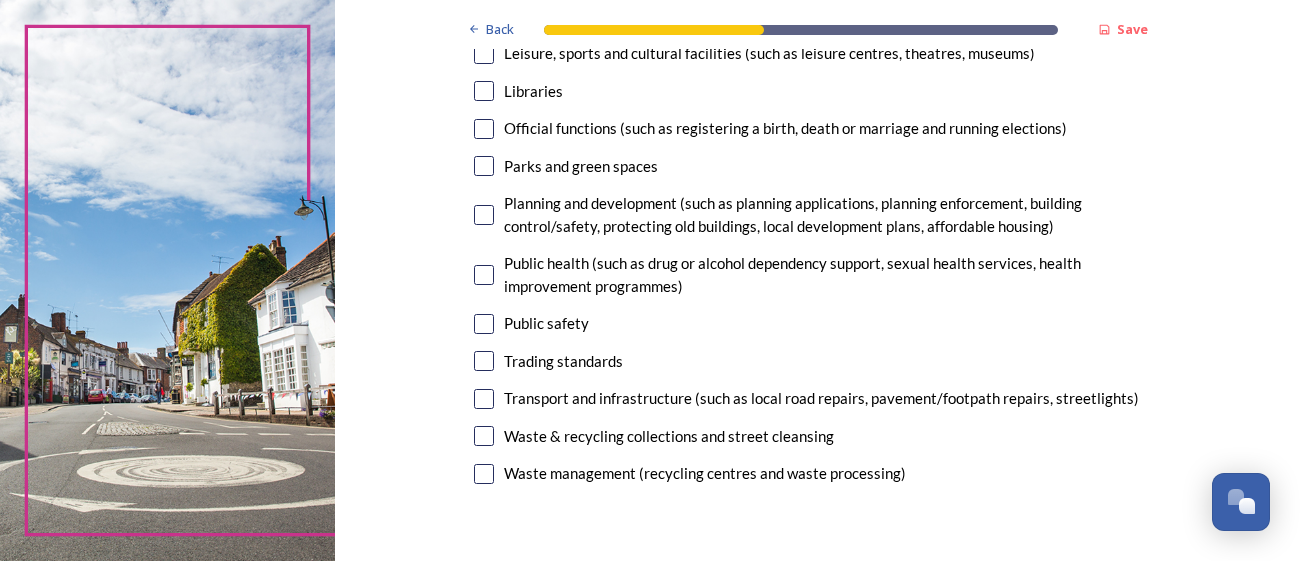 click at bounding box center (484, 436) 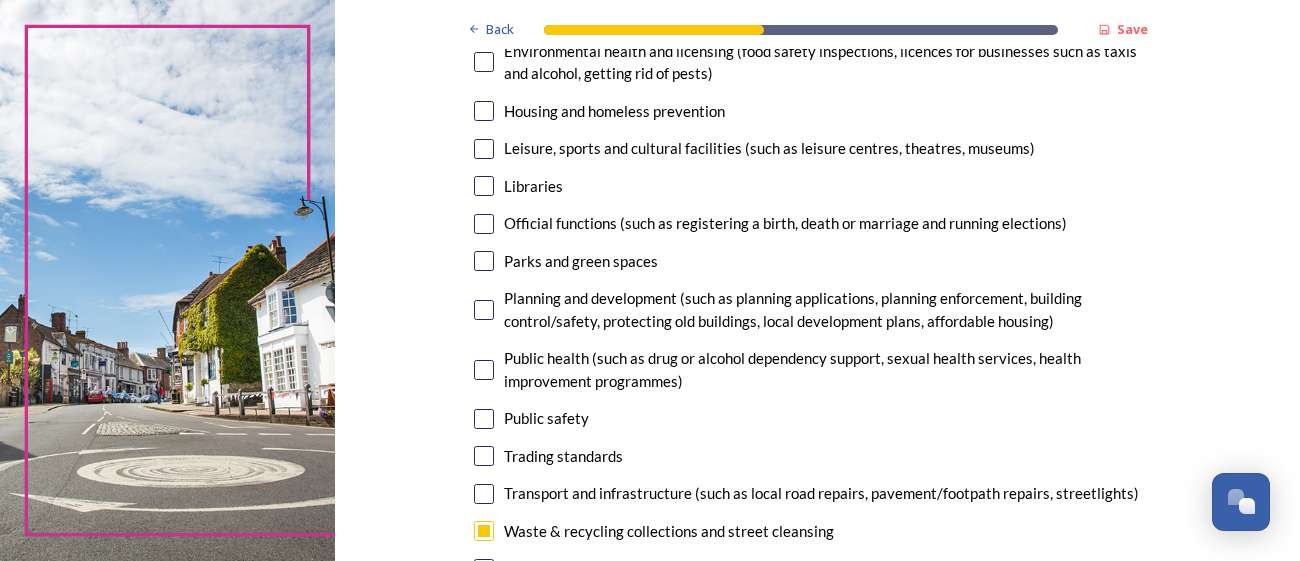 scroll, scrollTop: 530, scrollLeft: 0, axis: vertical 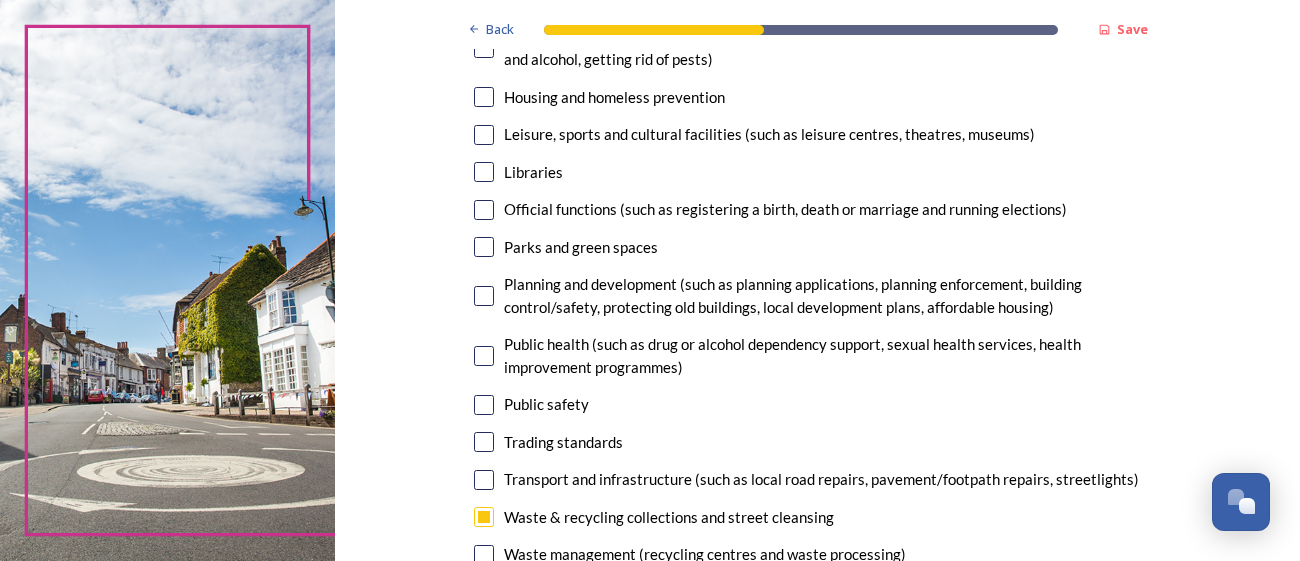 click at bounding box center [484, 296] 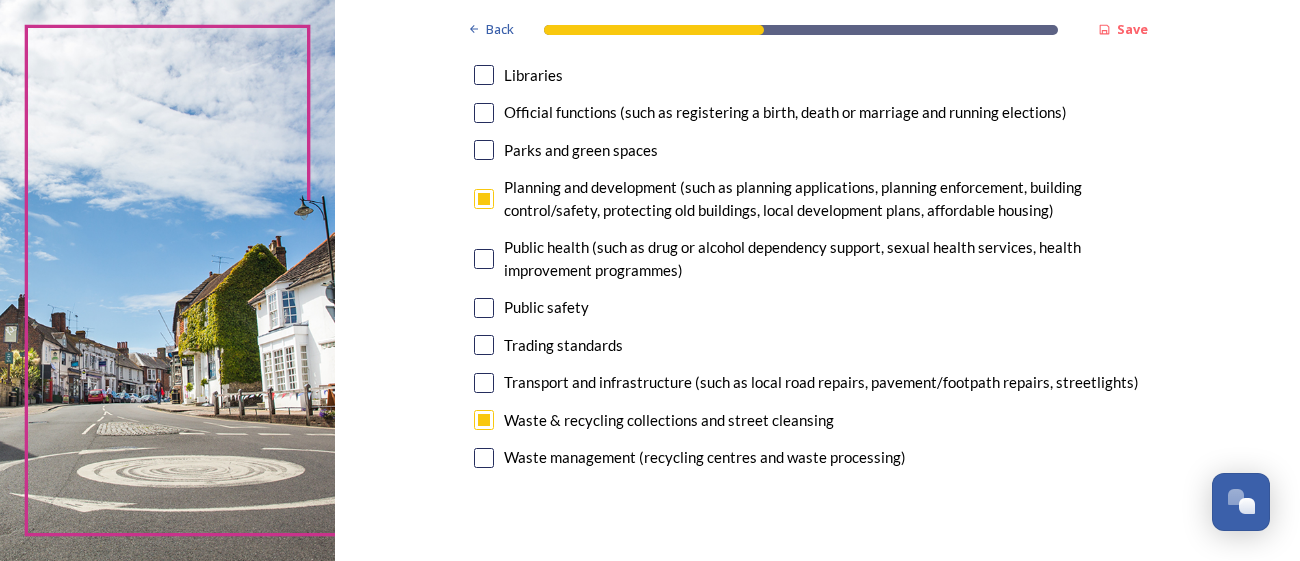 scroll, scrollTop: 633, scrollLeft: 0, axis: vertical 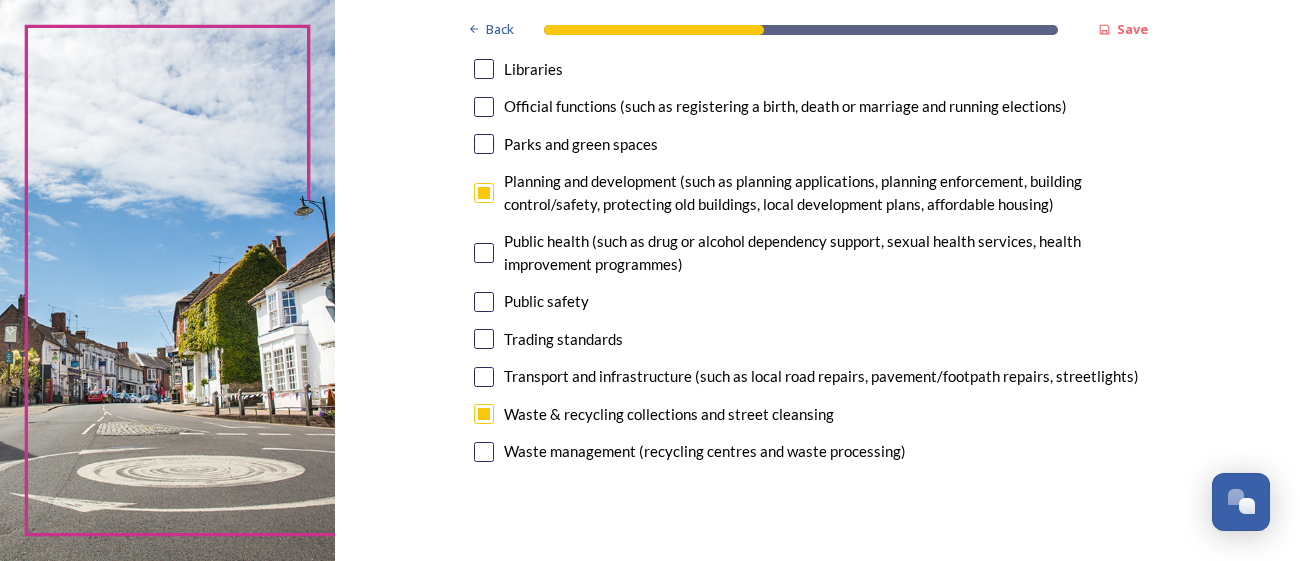 click at bounding box center [484, 377] 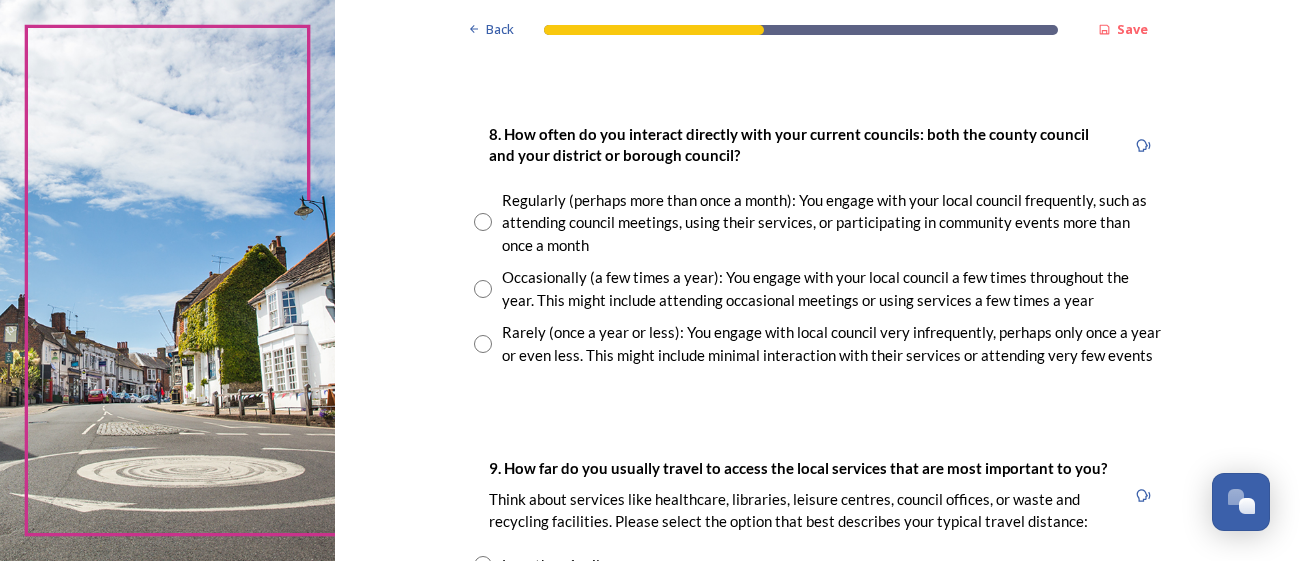 scroll, scrollTop: 1073, scrollLeft: 0, axis: vertical 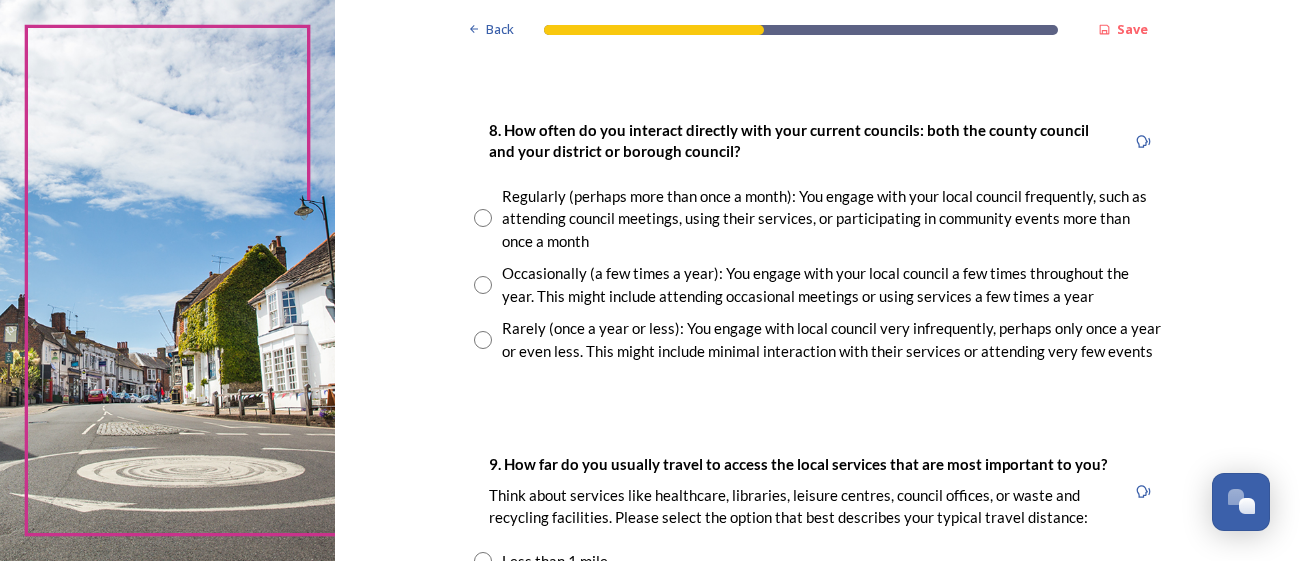 click at bounding box center (483, 340) 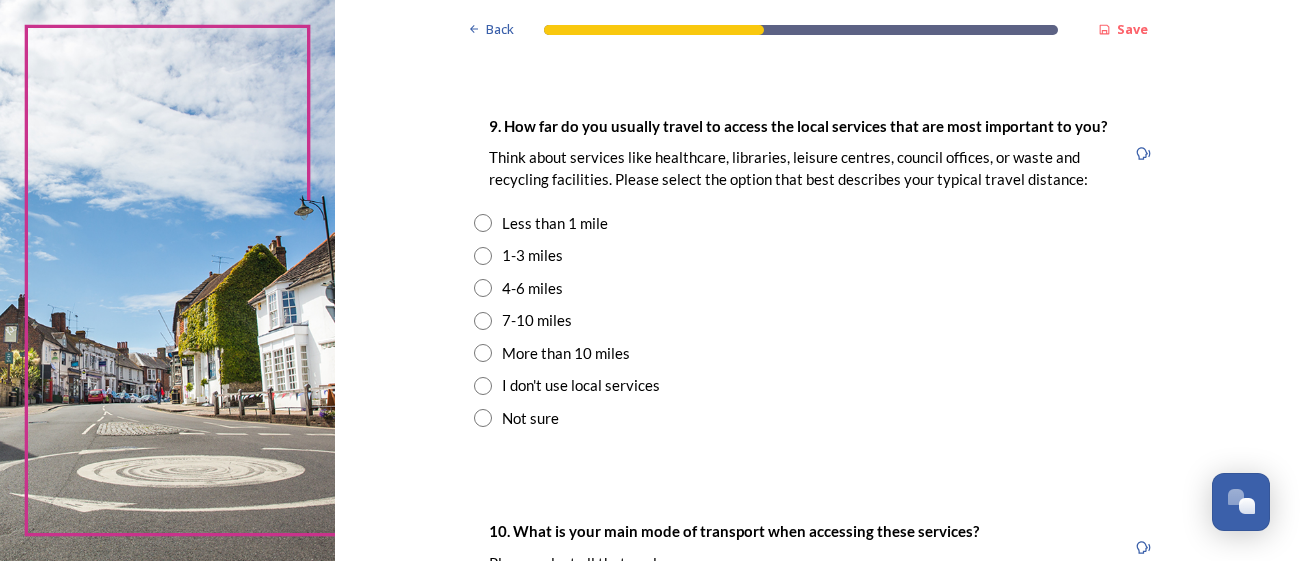 scroll, scrollTop: 1417, scrollLeft: 0, axis: vertical 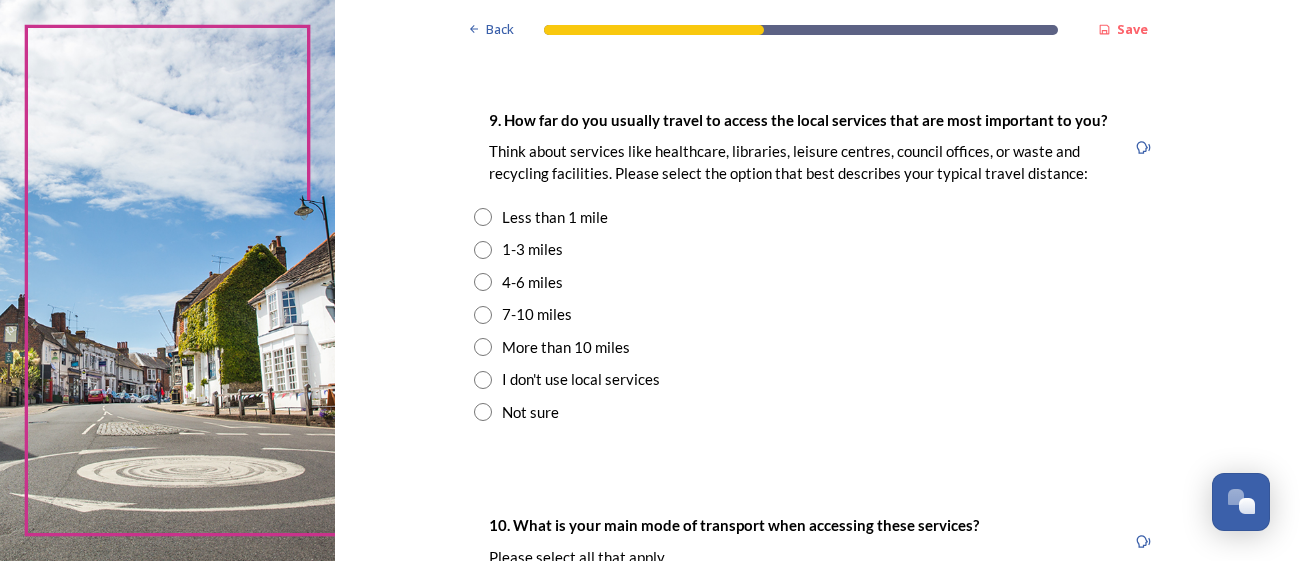click at bounding box center (483, 217) 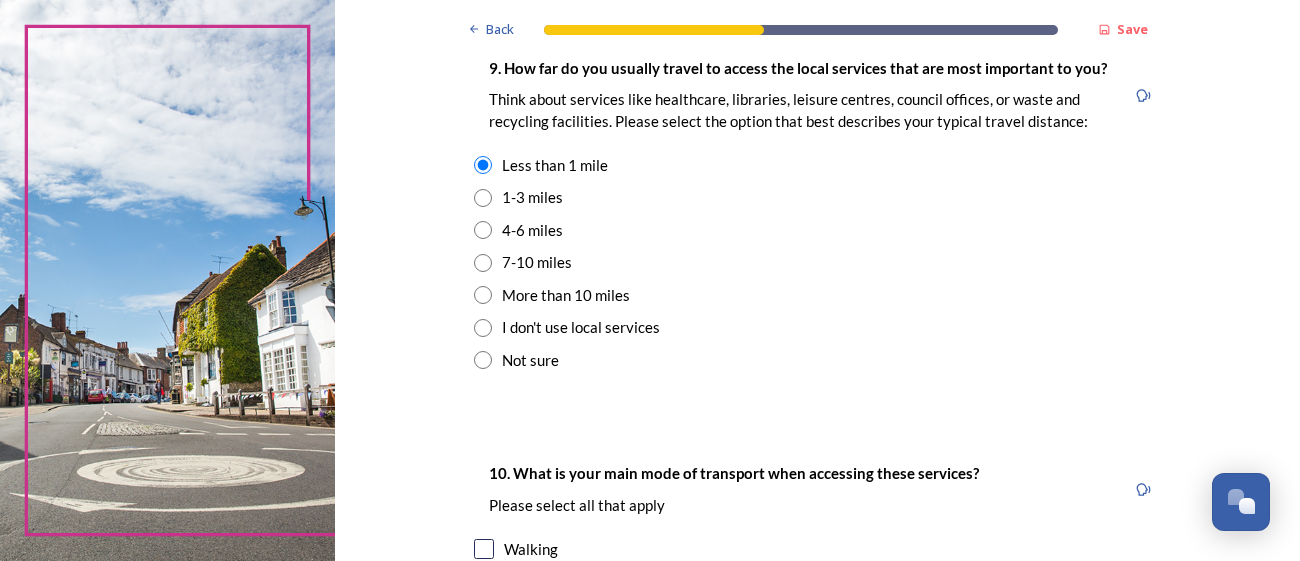 scroll, scrollTop: 1477, scrollLeft: 0, axis: vertical 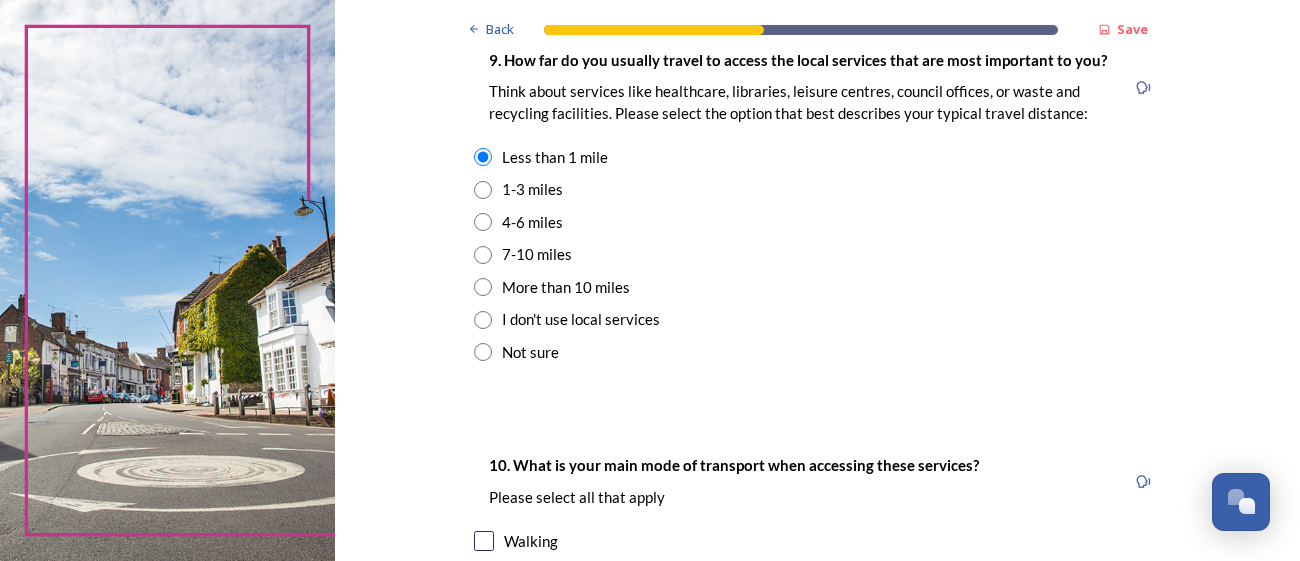 click at bounding box center (483, 190) 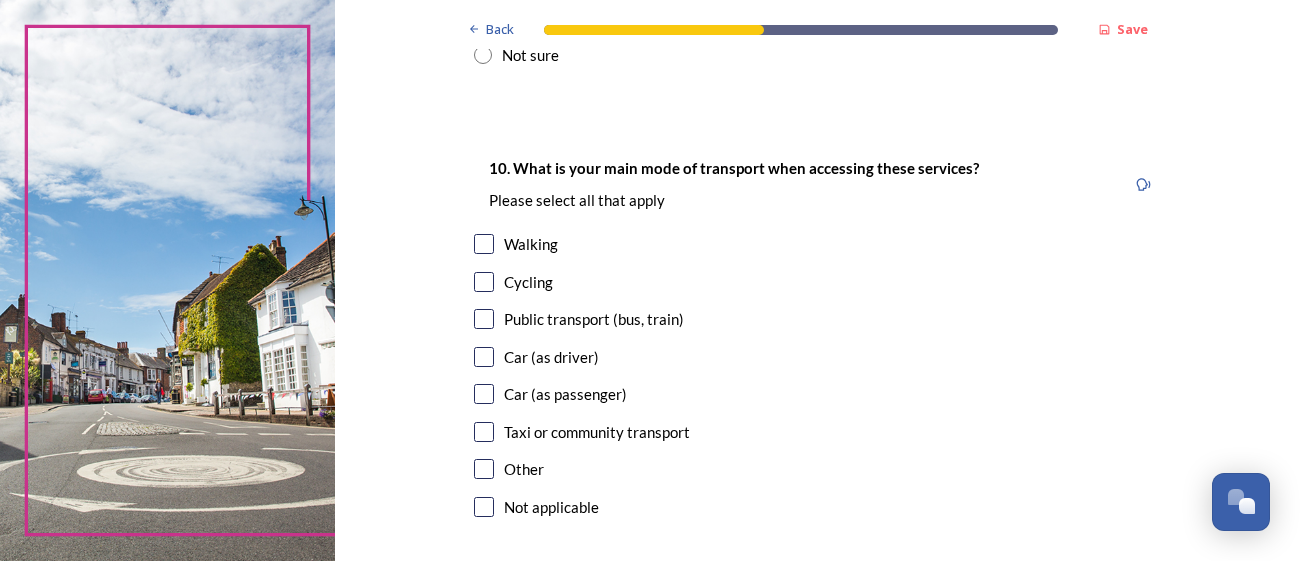 scroll, scrollTop: 1783, scrollLeft: 0, axis: vertical 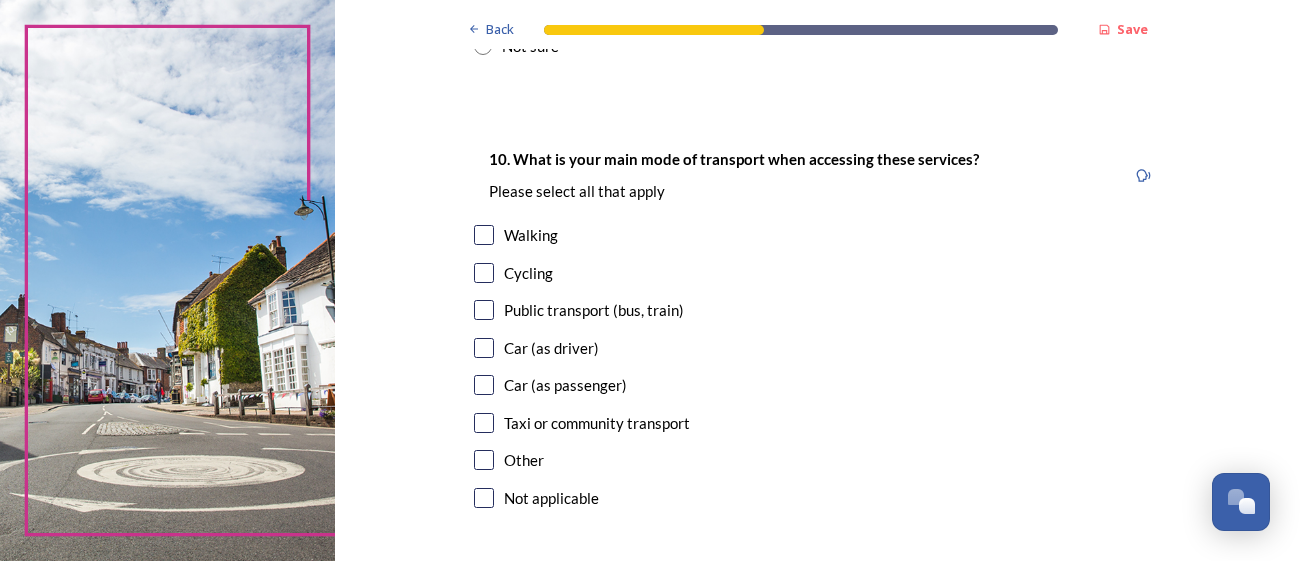 click at bounding box center [484, 348] 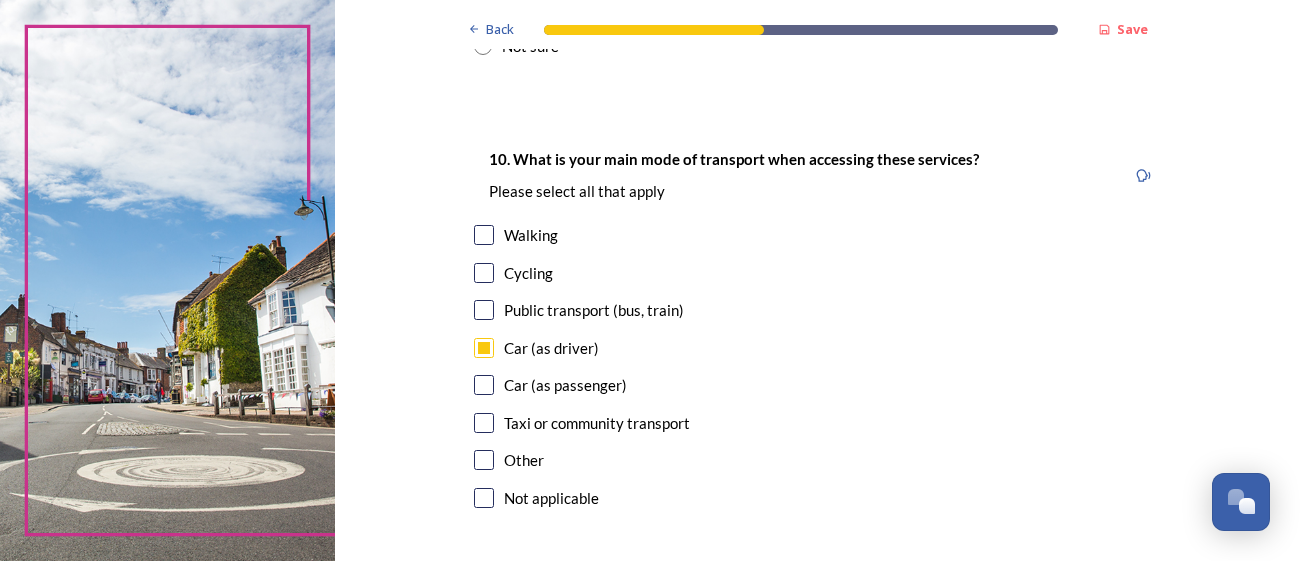 click at bounding box center [484, 385] 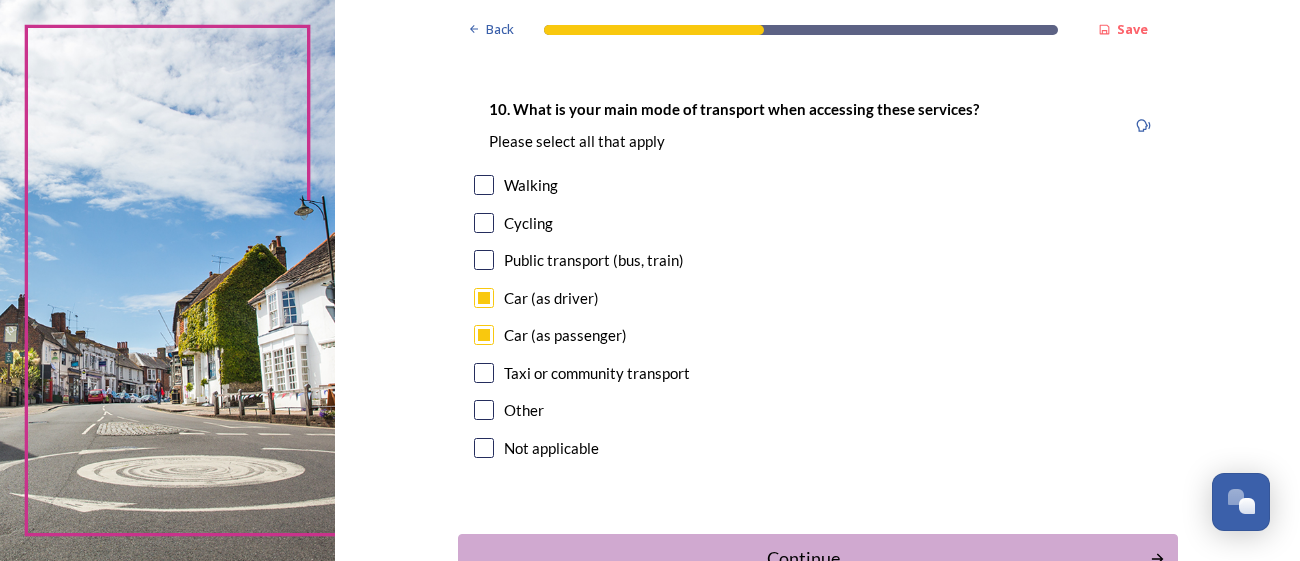scroll, scrollTop: 1841, scrollLeft: 0, axis: vertical 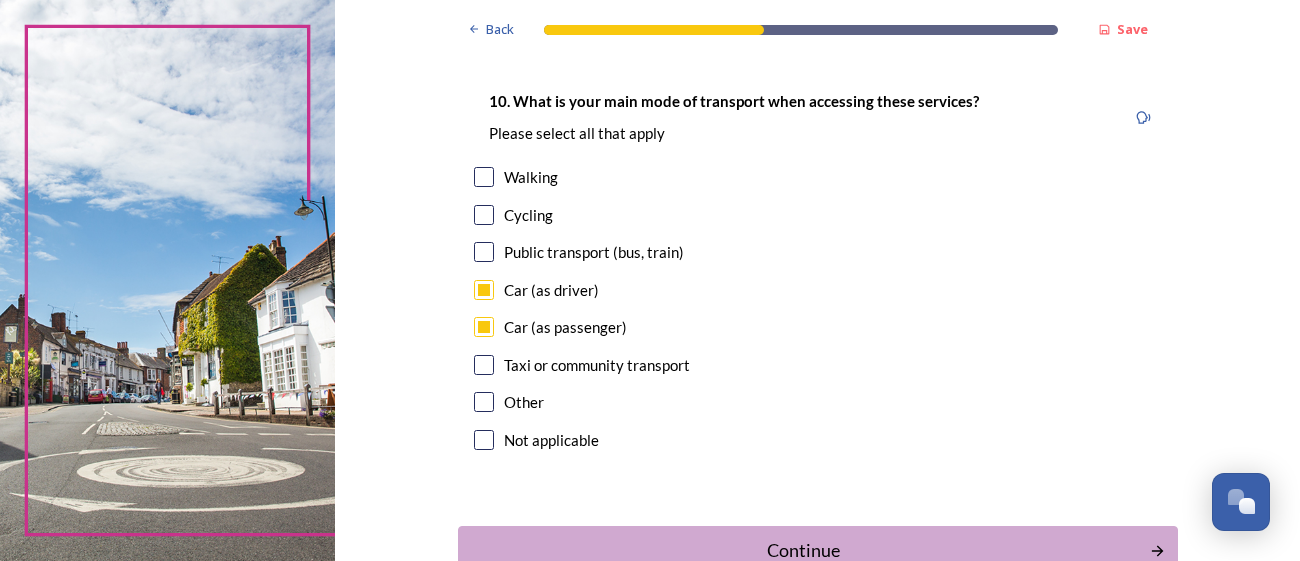 click at bounding box center [484, 177] 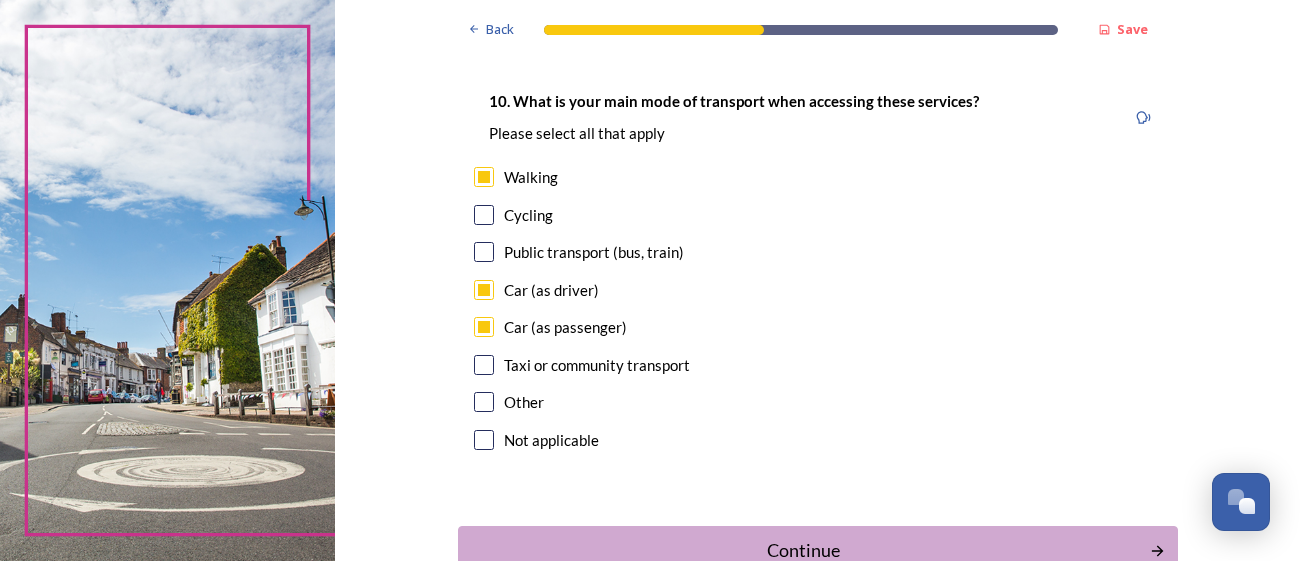scroll, scrollTop: 1969, scrollLeft: 0, axis: vertical 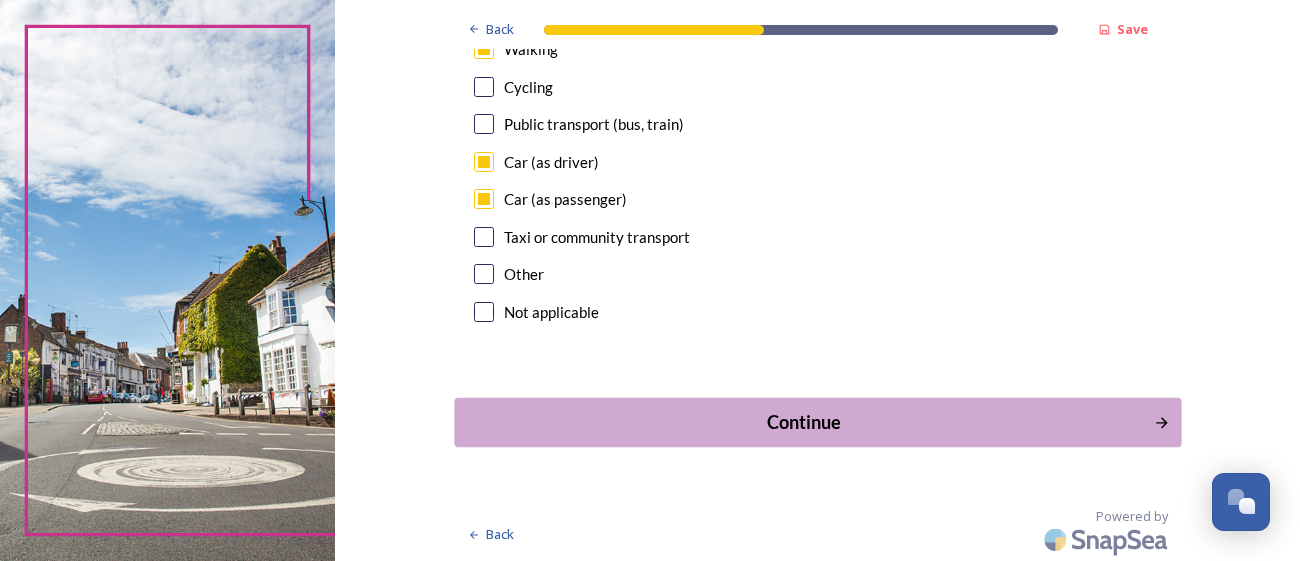 click on "Continue" at bounding box center [803, 422] 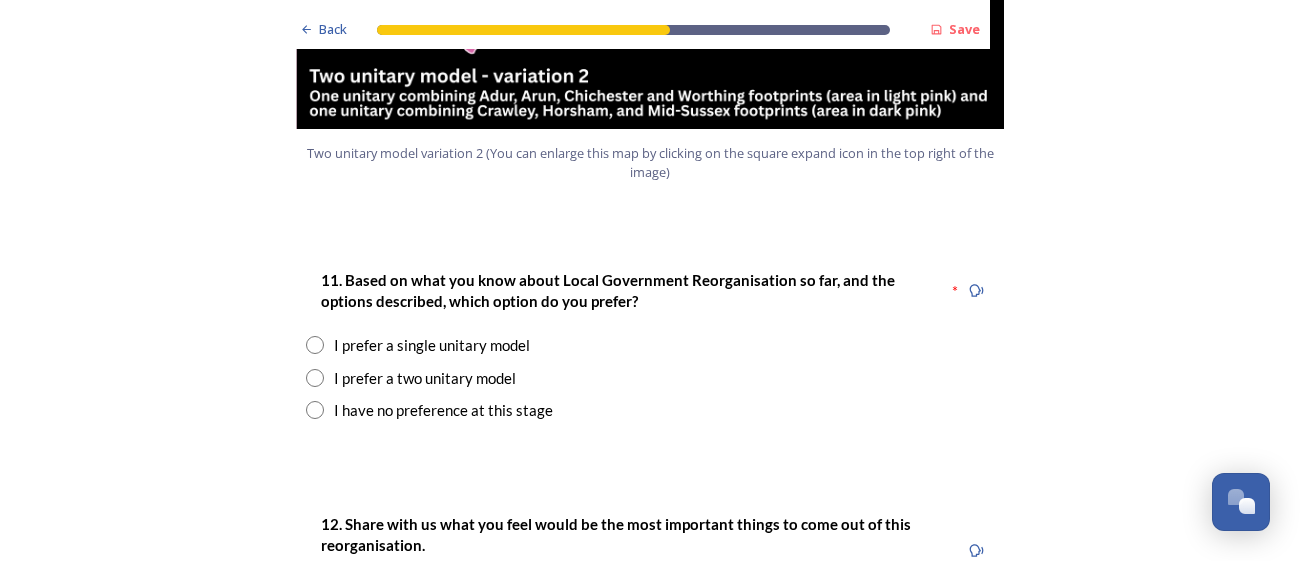 scroll, scrollTop: 2542, scrollLeft: 0, axis: vertical 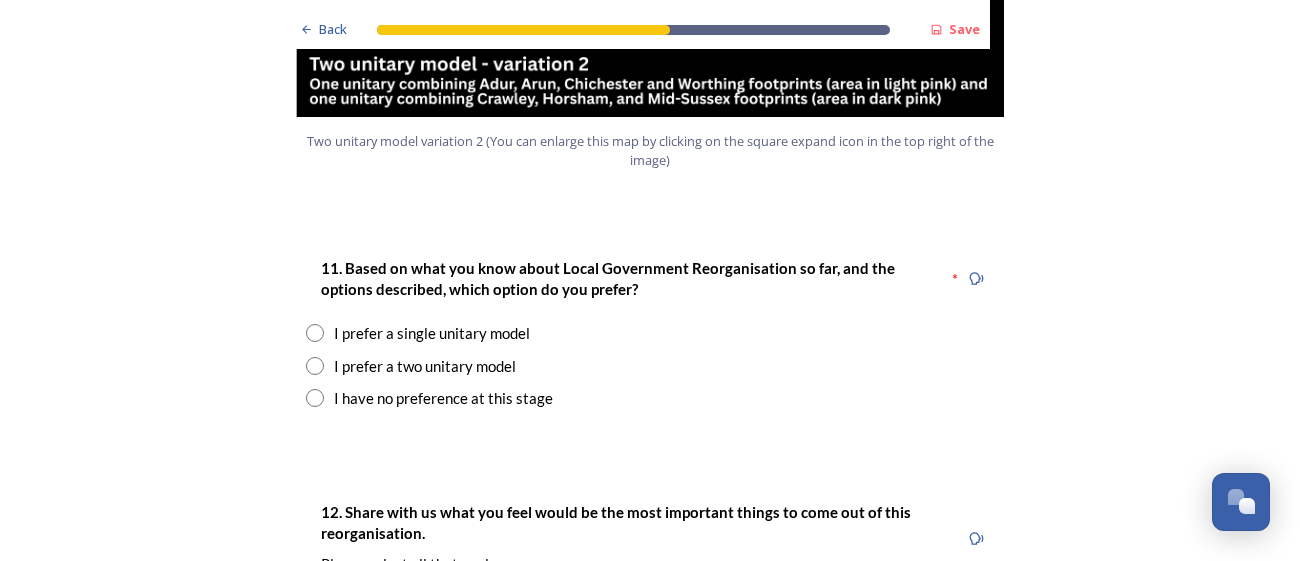 click at bounding box center (315, 366) 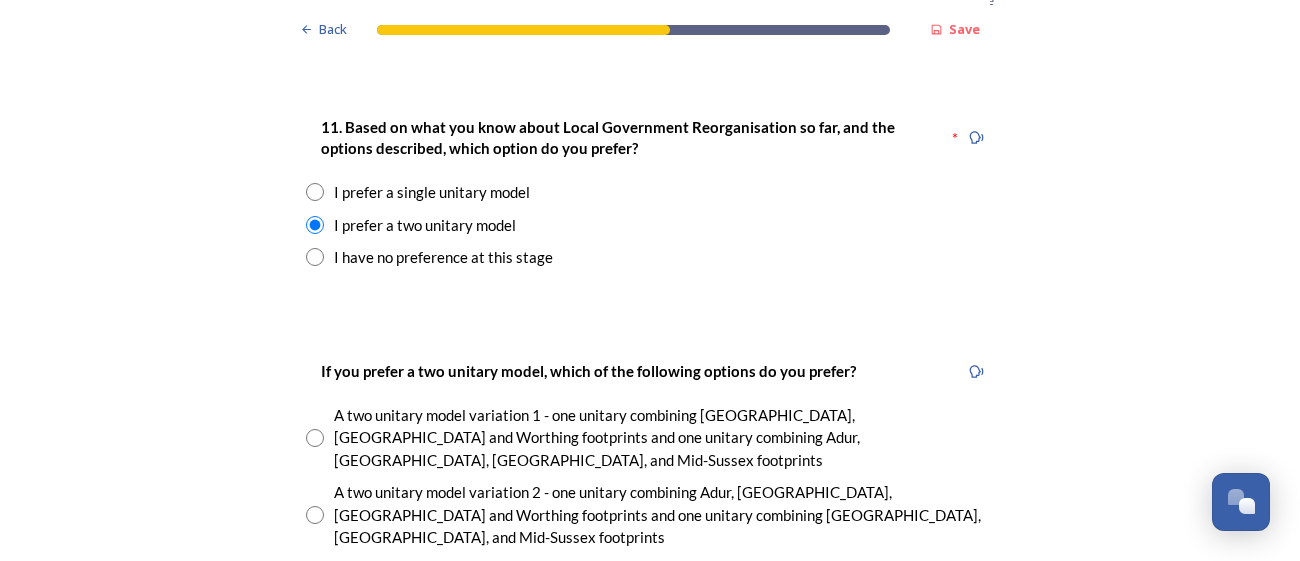 scroll, scrollTop: 2685, scrollLeft: 0, axis: vertical 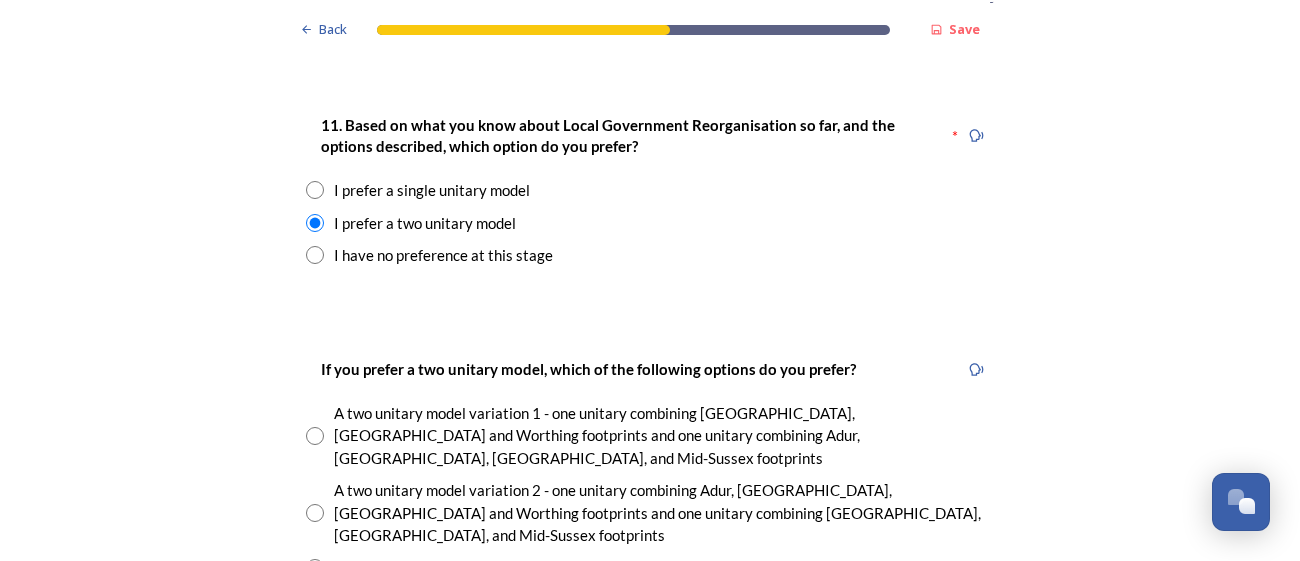 click at bounding box center (315, 436) 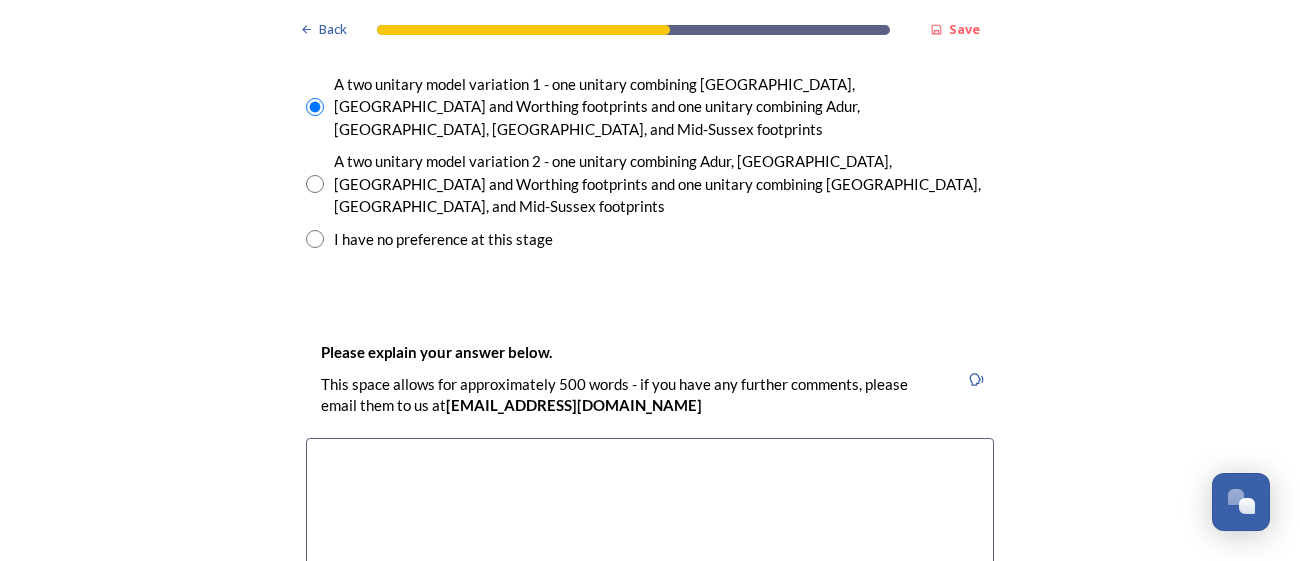 scroll, scrollTop: 3009, scrollLeft: 0, axis: vertical 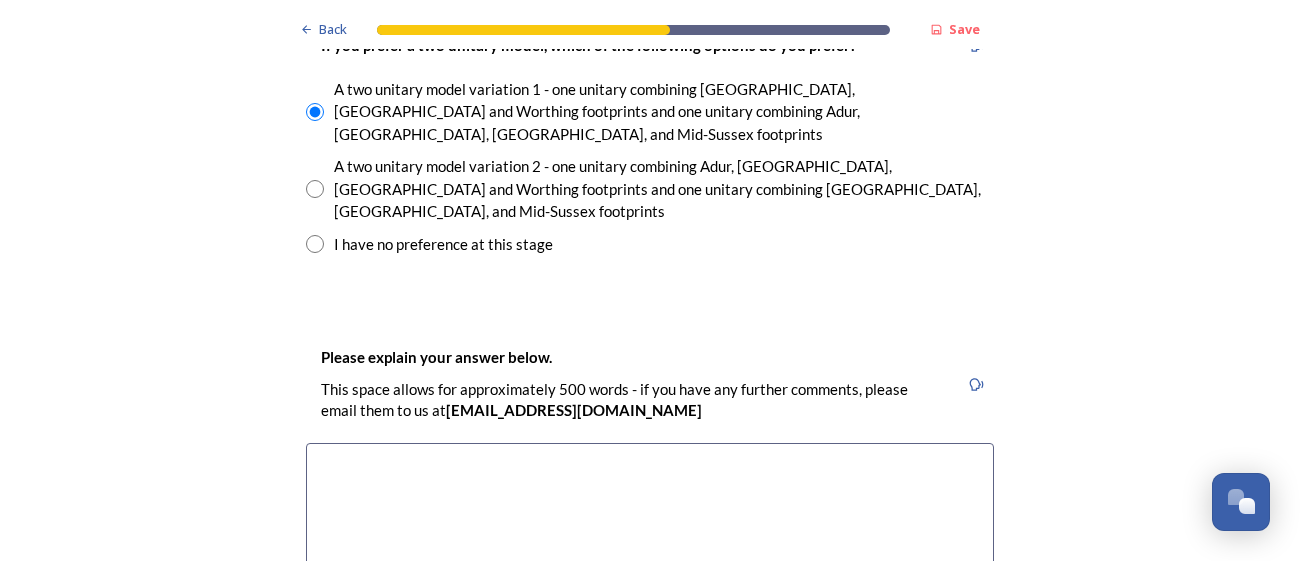 click at bounding box center [650, 555] 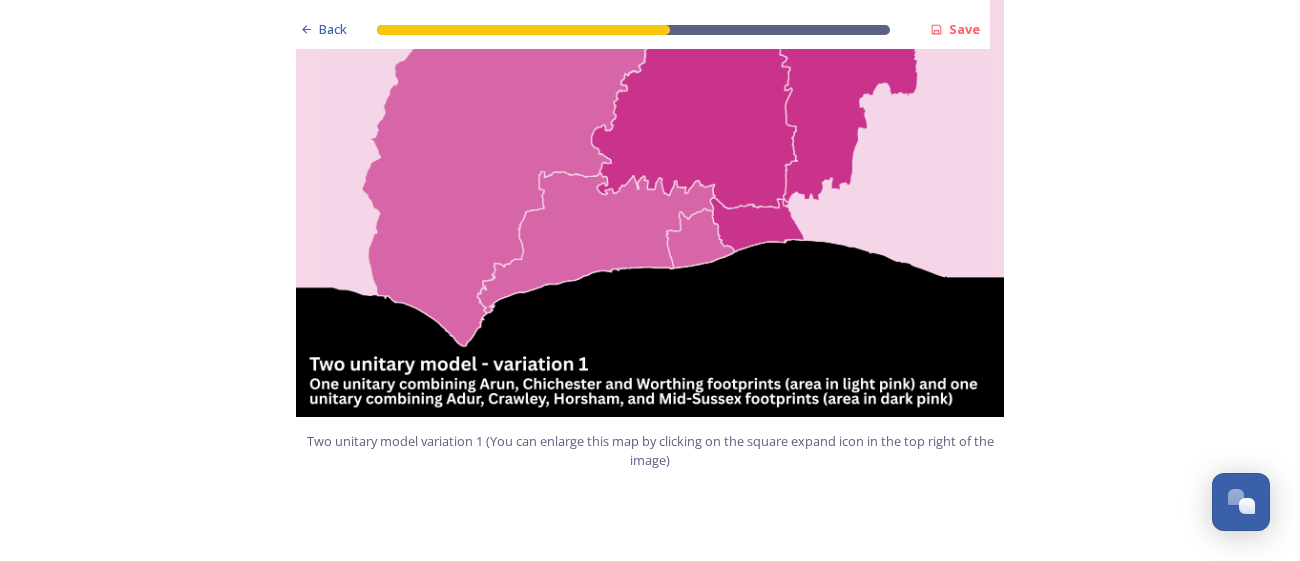 scroll, scrollTop: 1448, scrollLeft: 0, axis: vertical 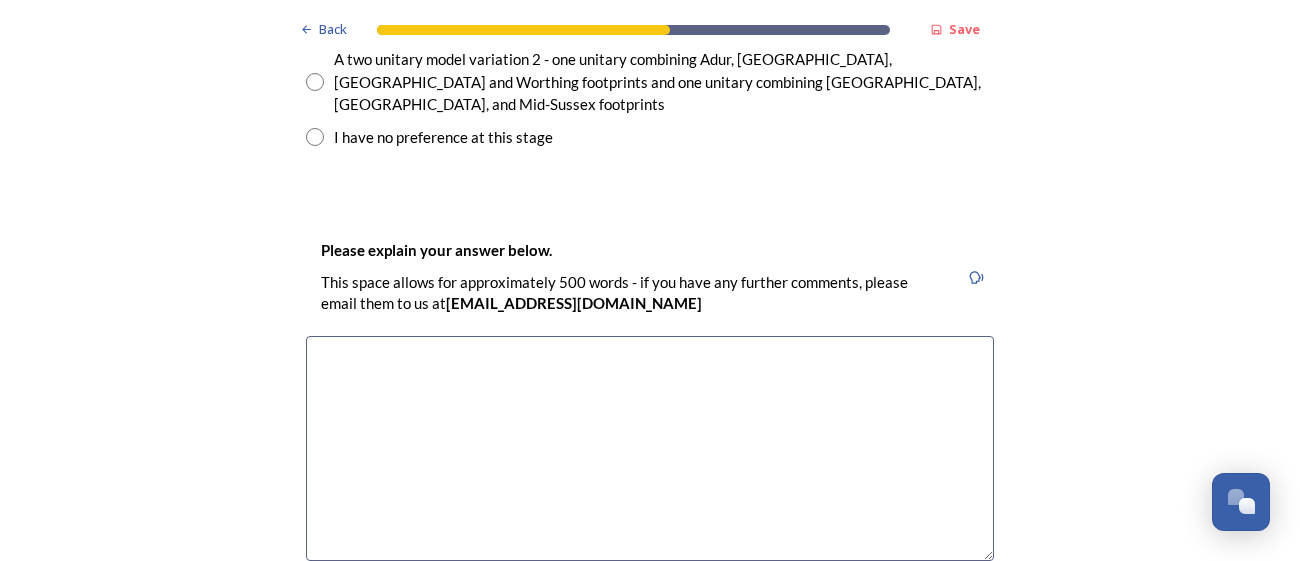 click at bounding box center (650, 448) 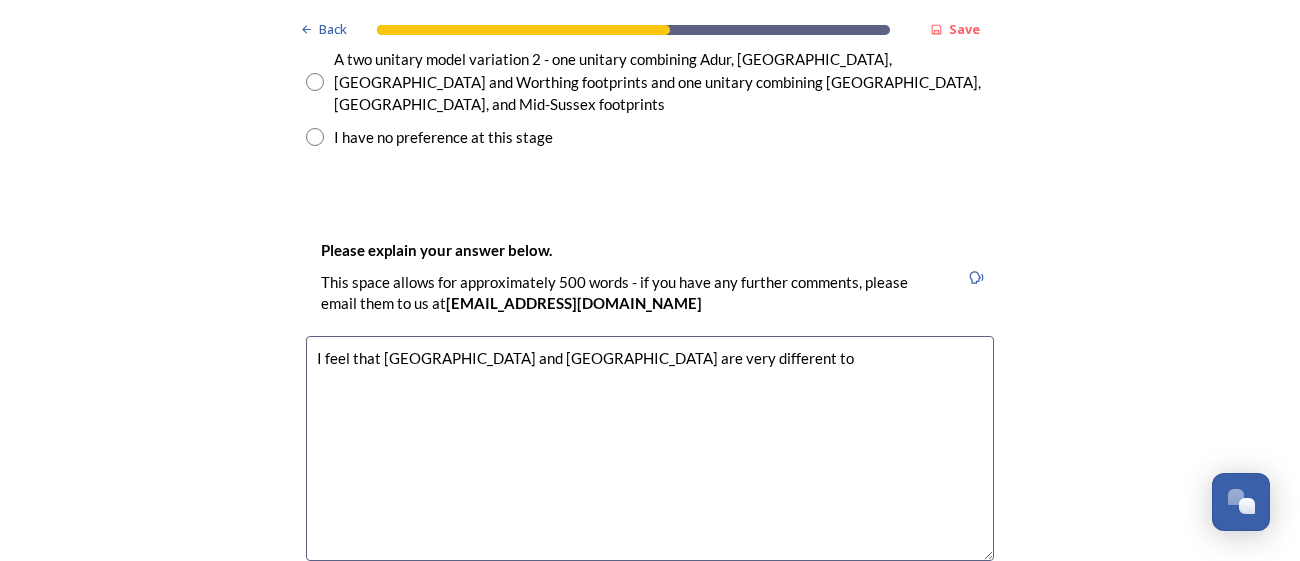 type on "I feel that [GEOGRAPHIC_DATA] and [GEOGRAPHIC_DATA] are very different to" 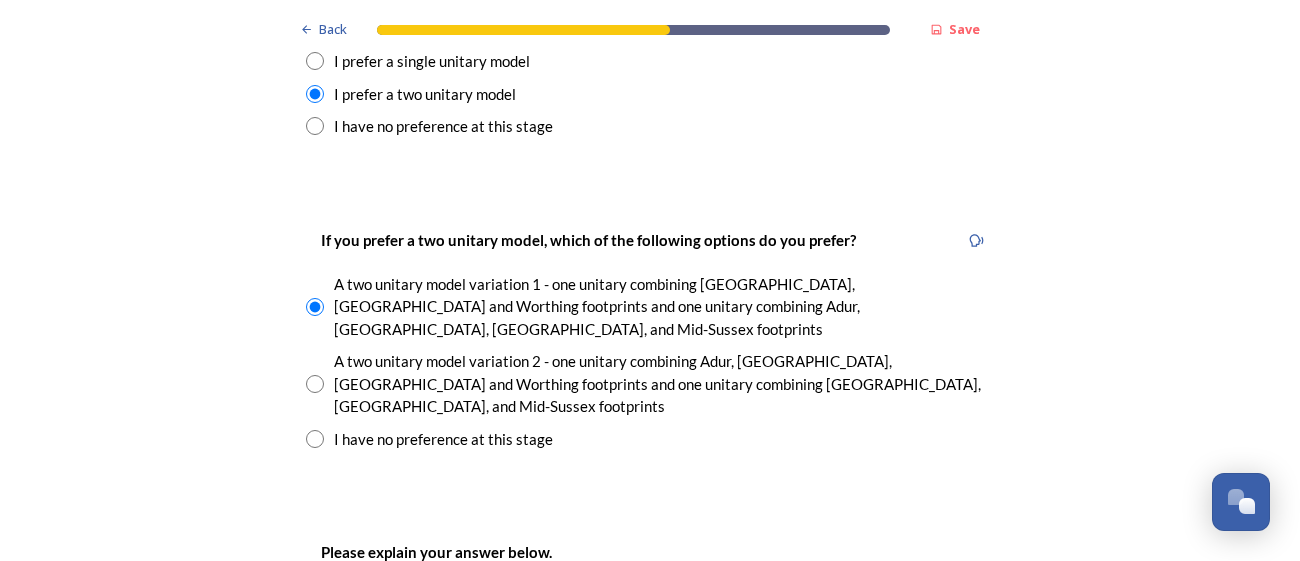 scroll, scrollTop: 2813, scrollLeft: 0, axis: vertical 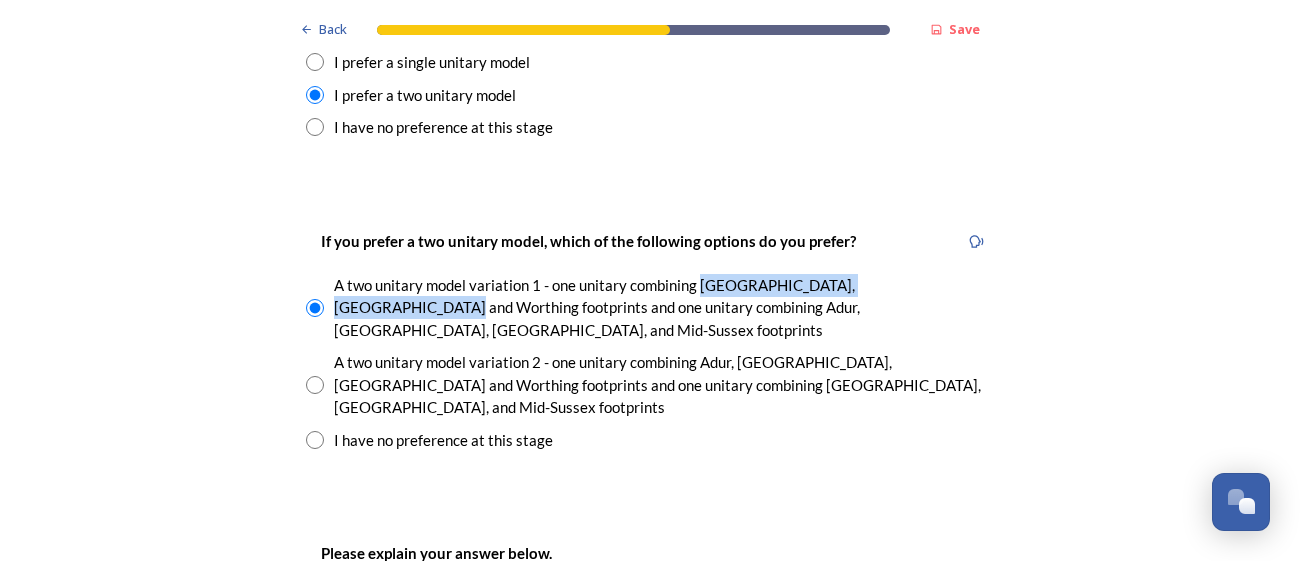 drag, startPoint x: 703, startPoint y: 222, endPoint x: 945, endPoint y: 224, distance: 242.00827 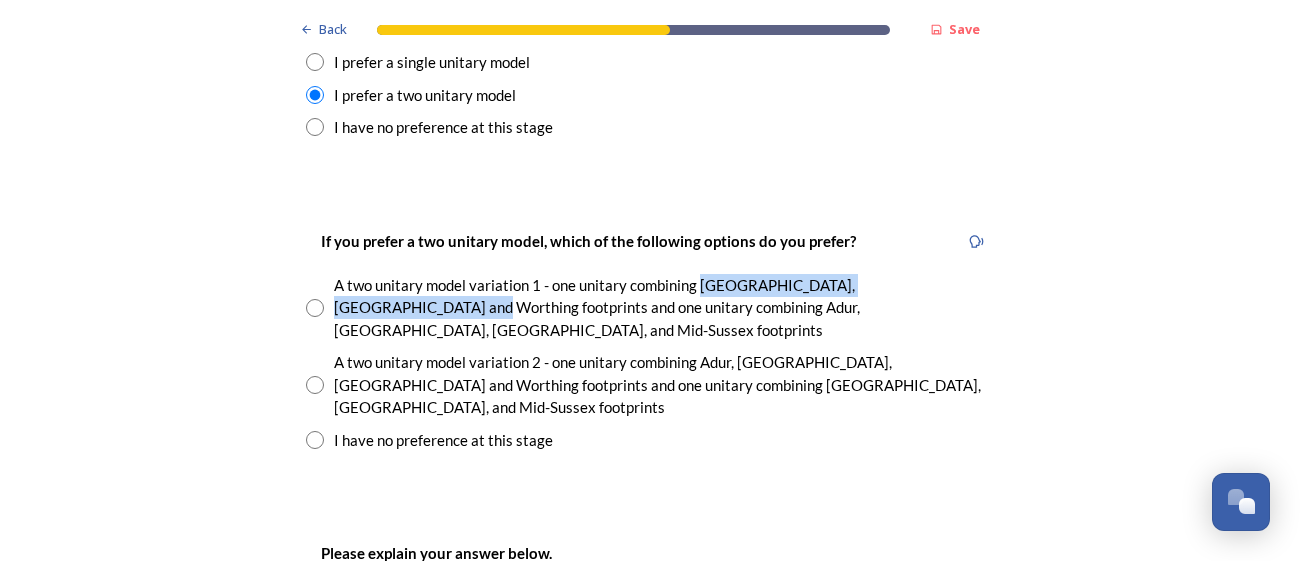 drag, startPoint x: 982, startPoint y: 223, endPoint x: 700, endPoint y: 226, distance: 282.01596 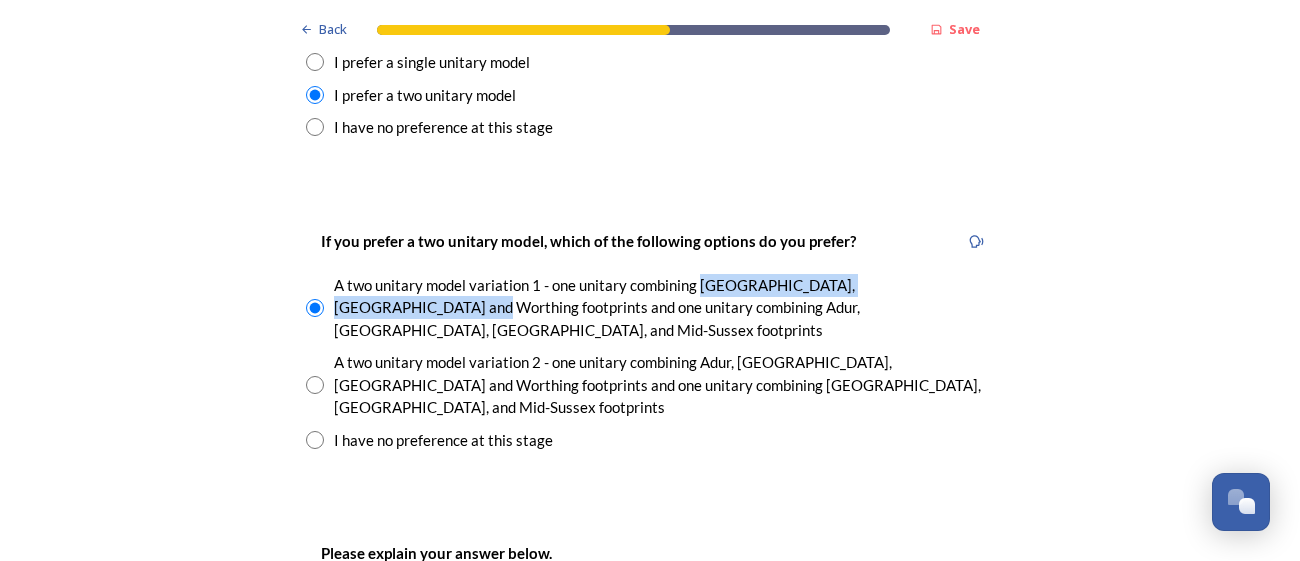 copy on "Arun, [GEOGRAPHIC_DATA] and Worthing footprints" 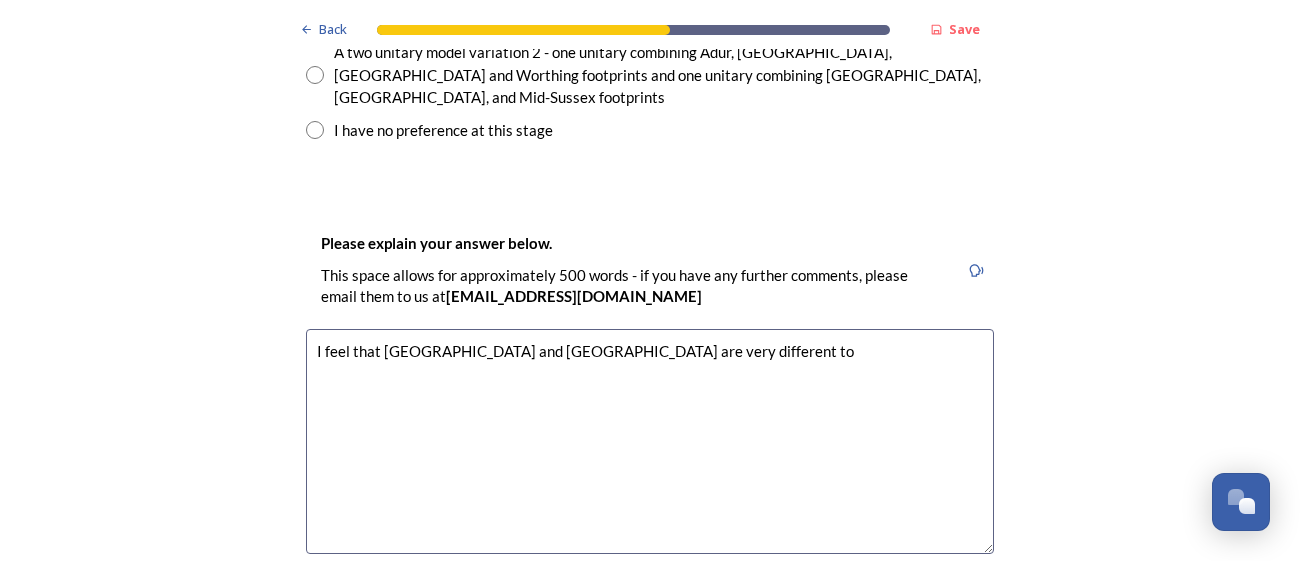 scroll, scrollTop: 3122, scrollLeft: 0, axis: vertical 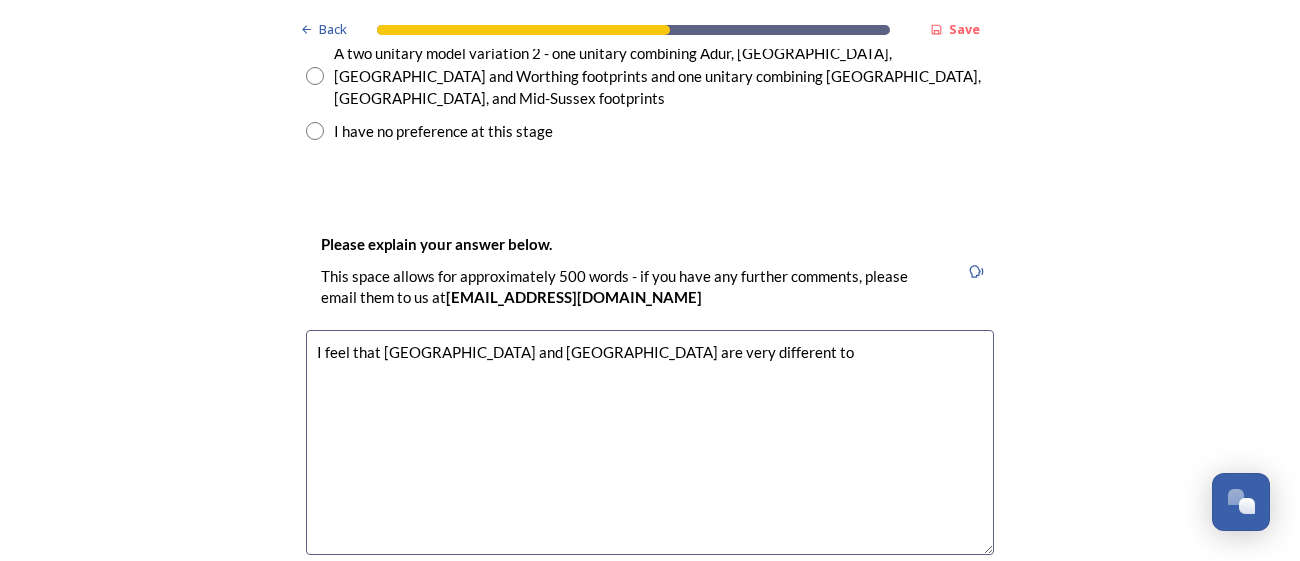 click on "I feel that [GEOGRAPHIC_DATA] and [GEOGRAPHIC_DATA] are very different to" at bounding box center [650, 442] 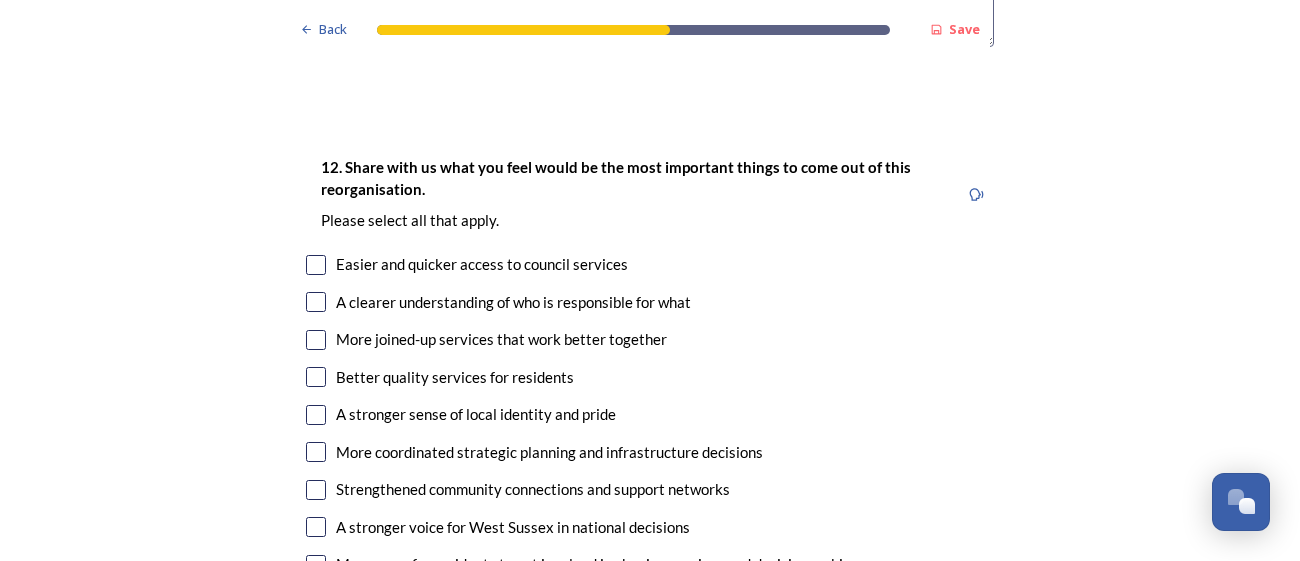 scroll, scrollTop: 3633, scrollLeft: 0, axis: vertical 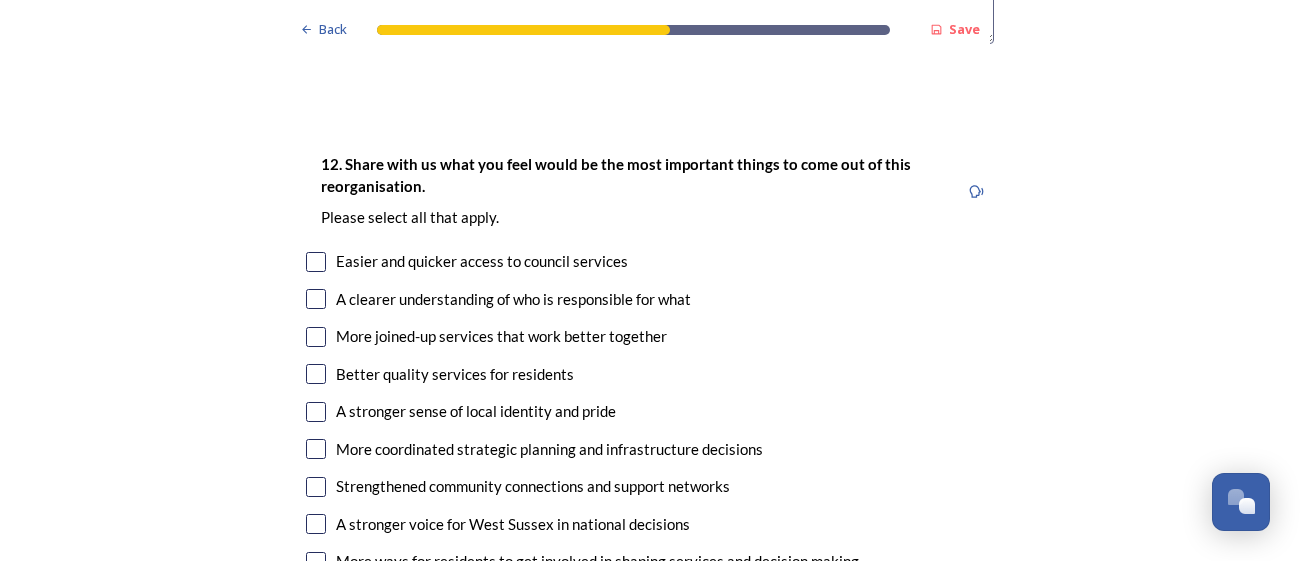 type on "I feel that [GEOGRAPHIC_DATA] and [GEOGRAPHIC_DATA] are very different to [GEOGRAPHIC_DATA], [GEOGRAPHIC_DATA] and [GEOGRAPHIC_DATA].  [GEOGRAPHIC_DATA], [GEOGRAPHIC_DATA] and [GEOGRAPHIC_DATA] are much larger towns, less rural and have different needs and demographic to the coastal and [GEOGRAPHIC_DATA] areas." 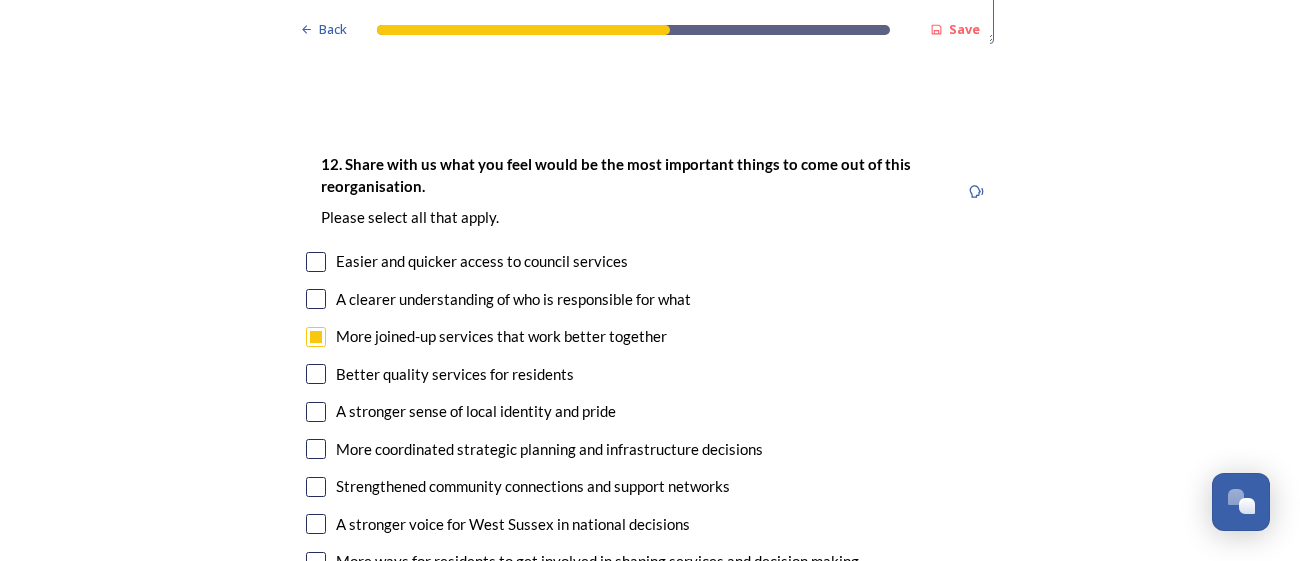 click at bounding box center [316, 374] 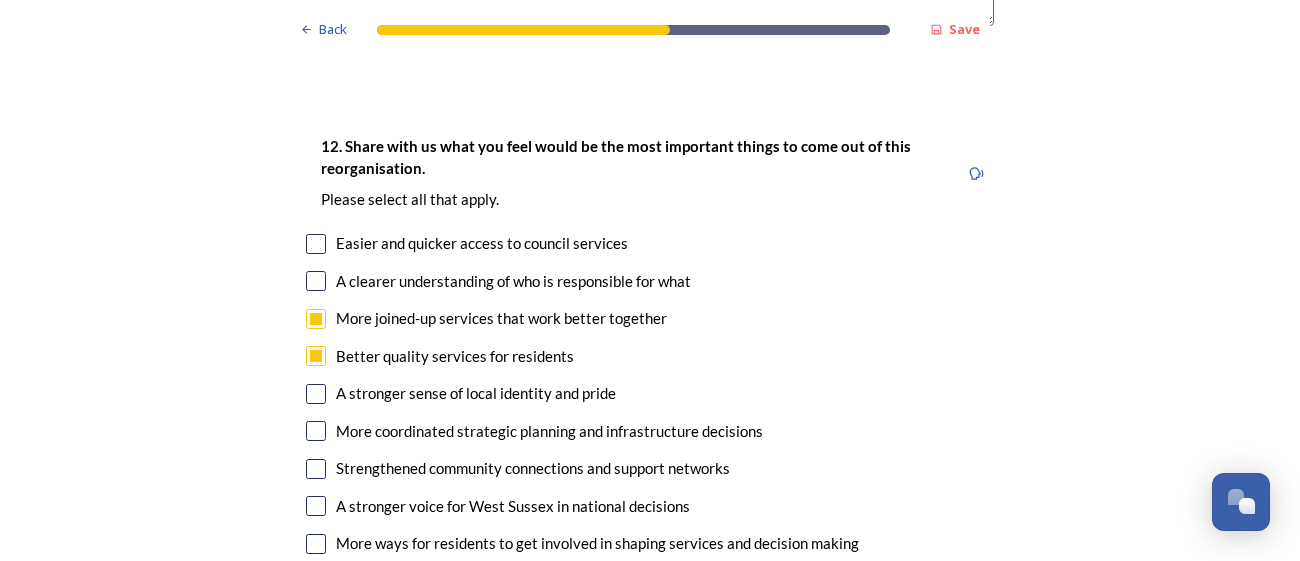 scroll, scrollTop: 3653, scrollLeft: 0, axis: vertical 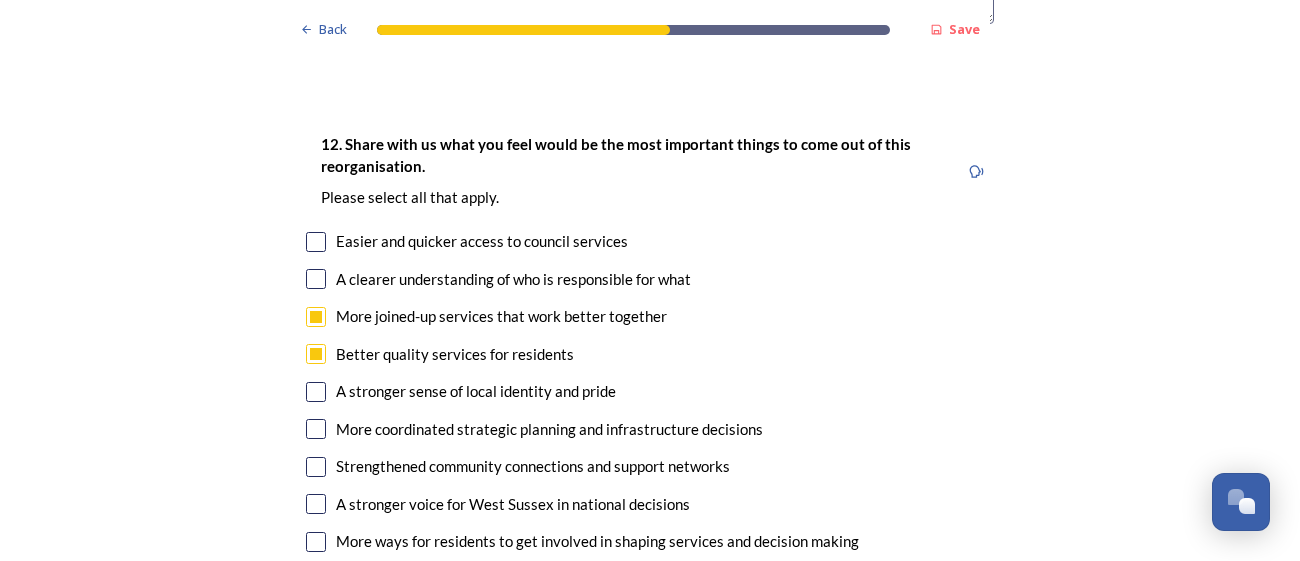click at bounding box center [316, 579] 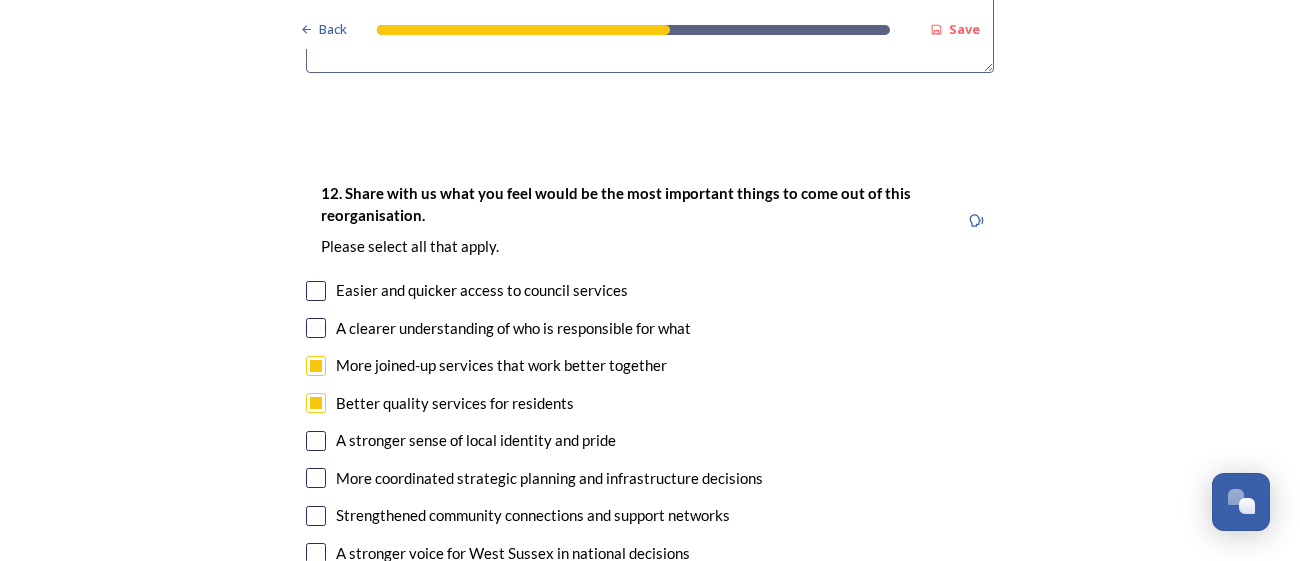 scroll, scrollTop: 3607, scrollLeft: 0, axis: vertical 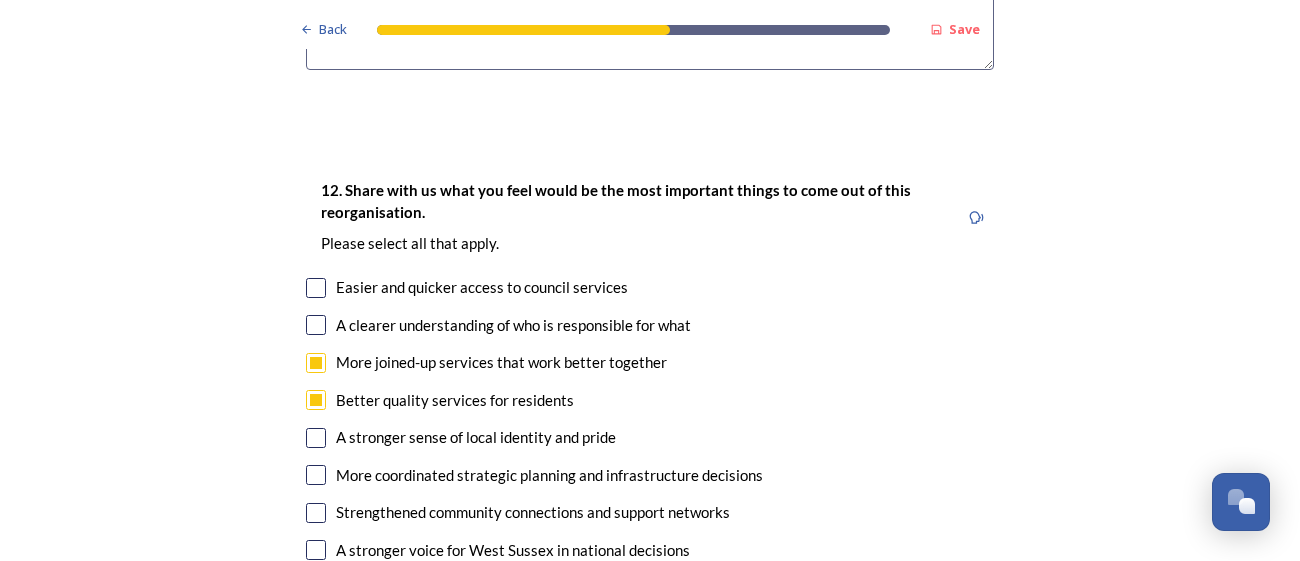 click at bounding box center [316, 325] 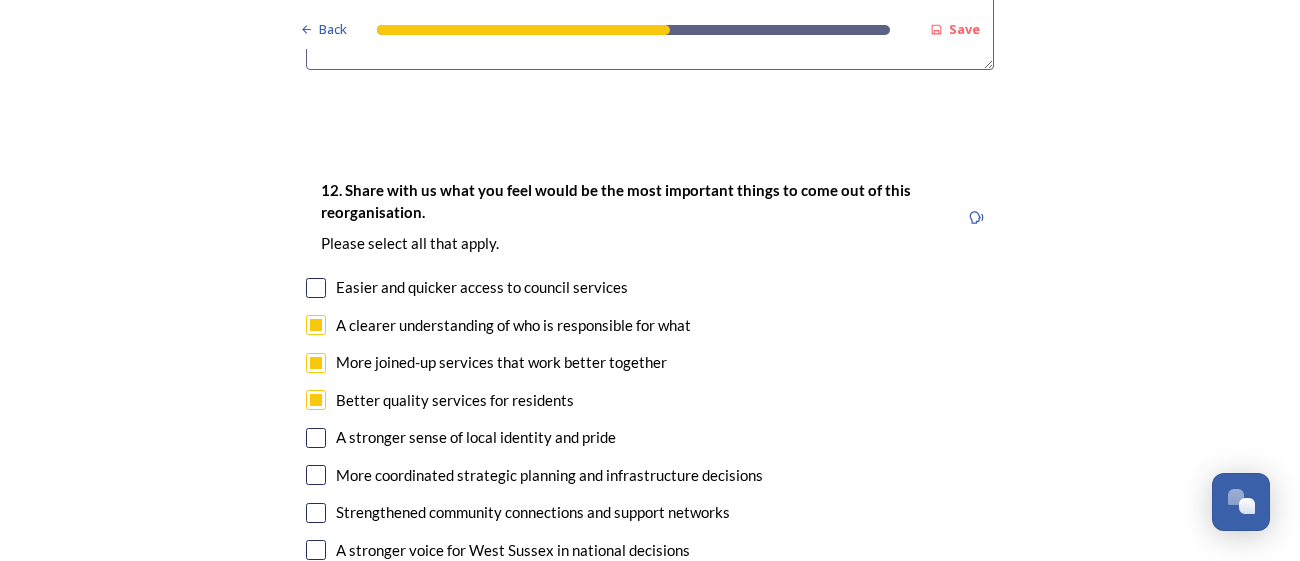 click at bounding box center (316, 475) 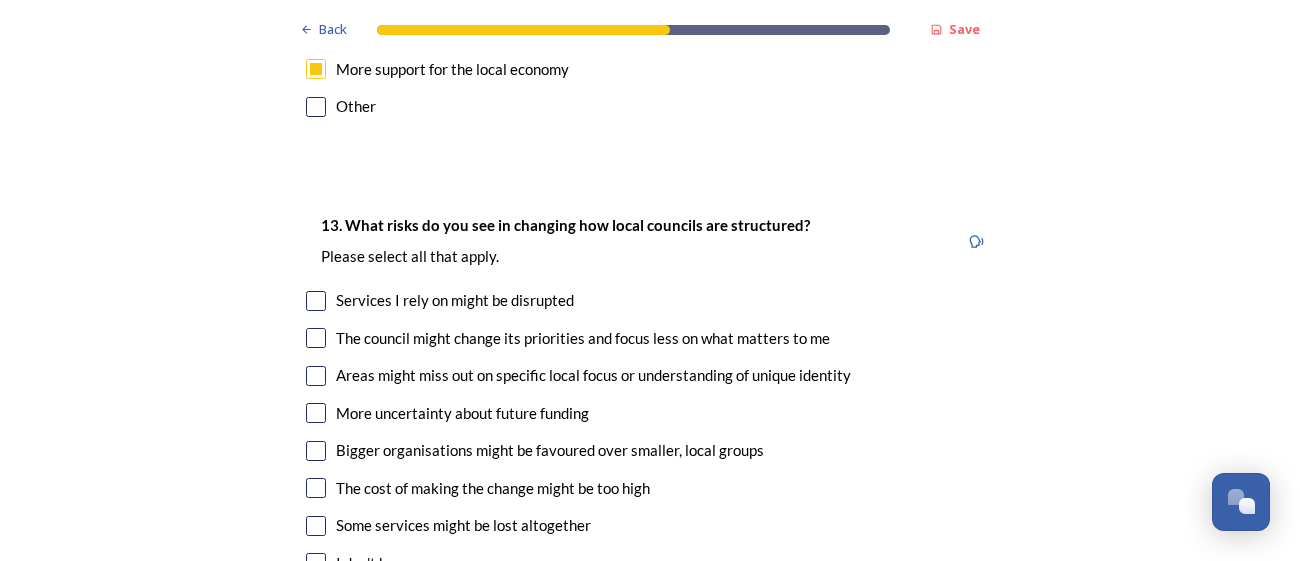 scroll, scrollTop: 4165, scrollLeft: 0, axis: vertical 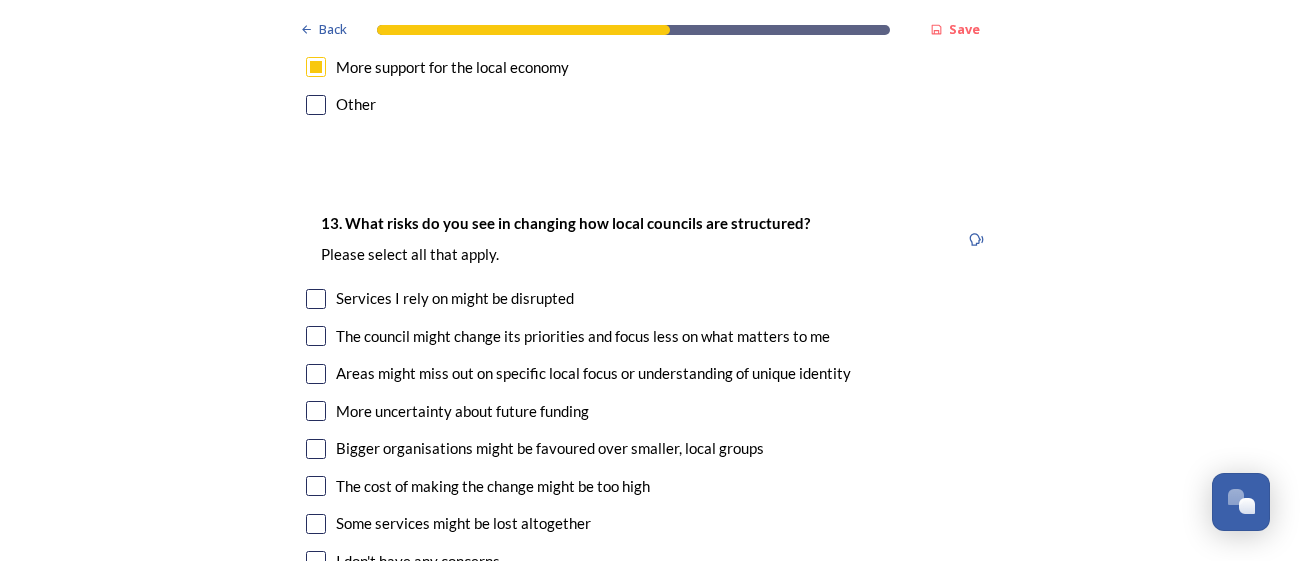 click at bounding box center [316, 374] 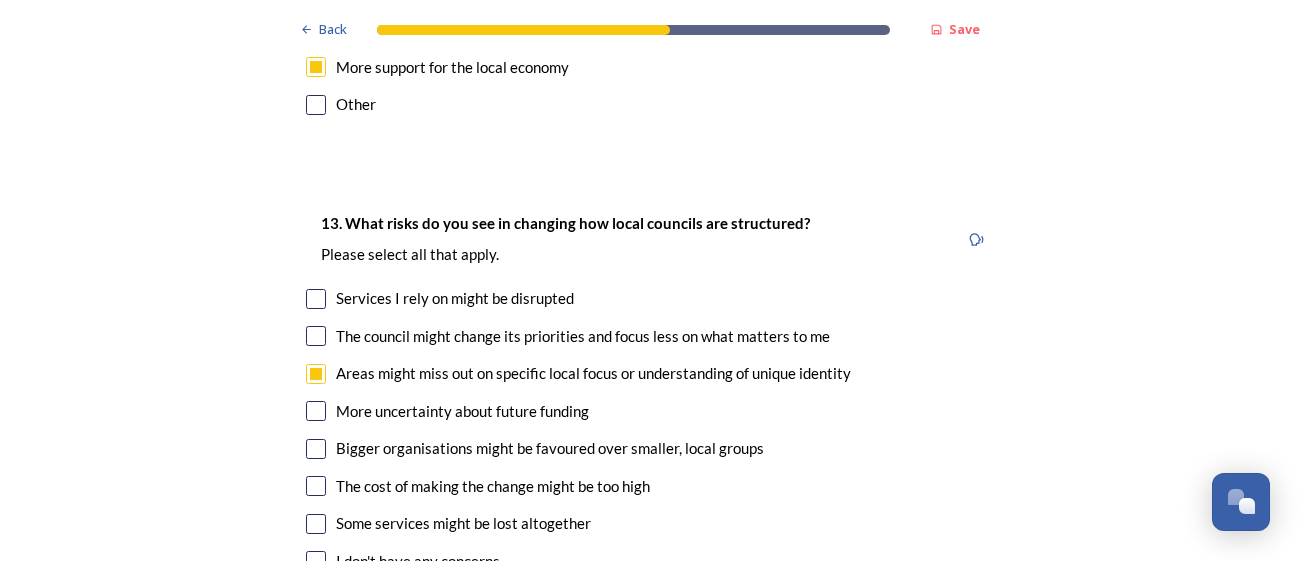 click at bounding box center (316, 411) 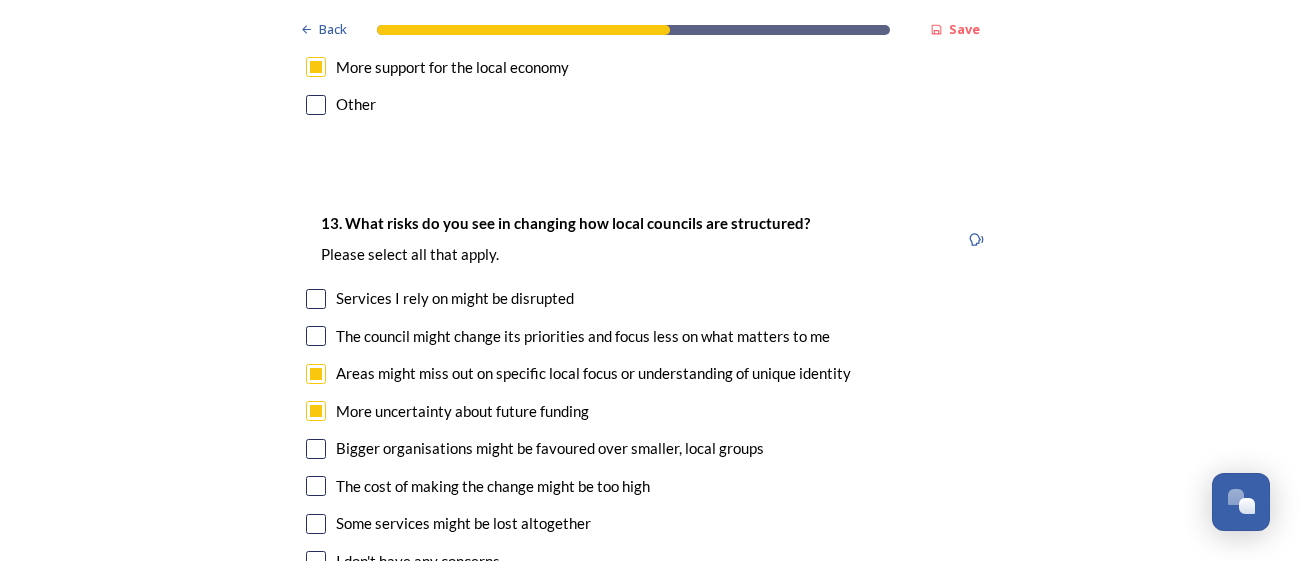 click at bounding box center [316, 449] 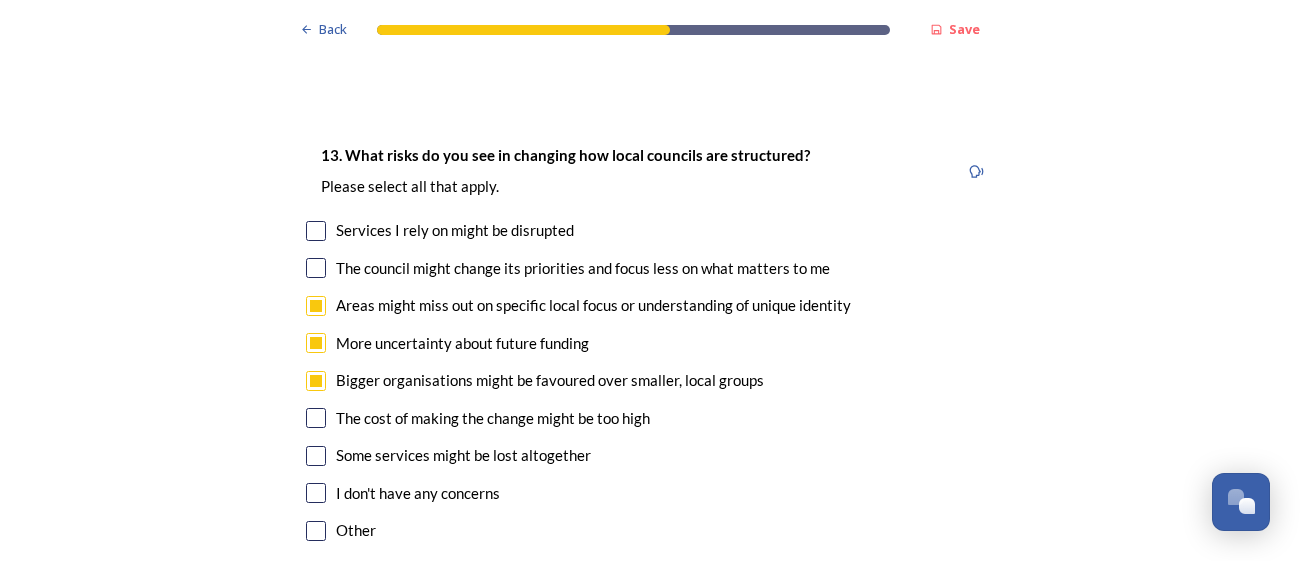 scroll, scrollTop: 4239, scrollLeft: 0, axis: vertical 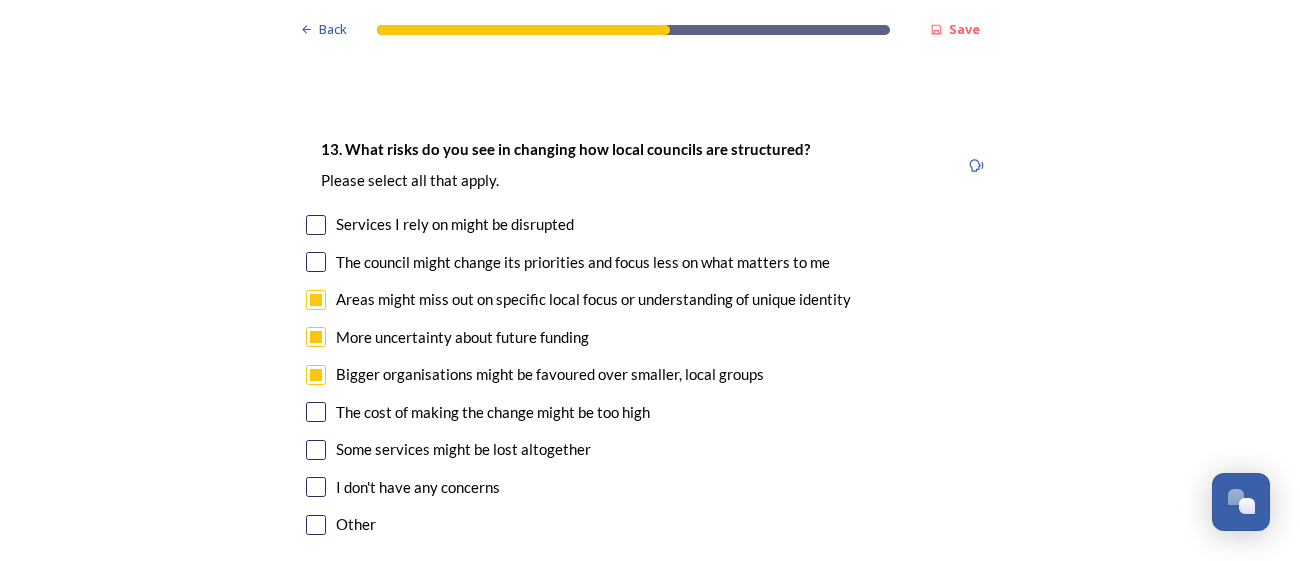 click at bounding box center (316, 412) 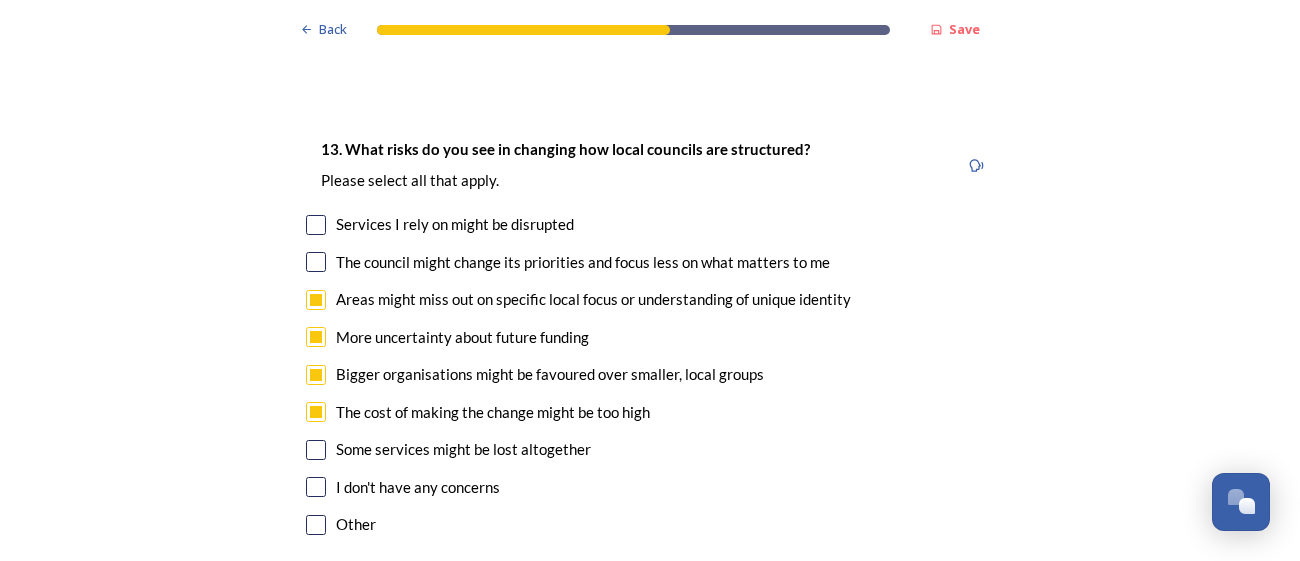 click at bounding box center [316, 450] 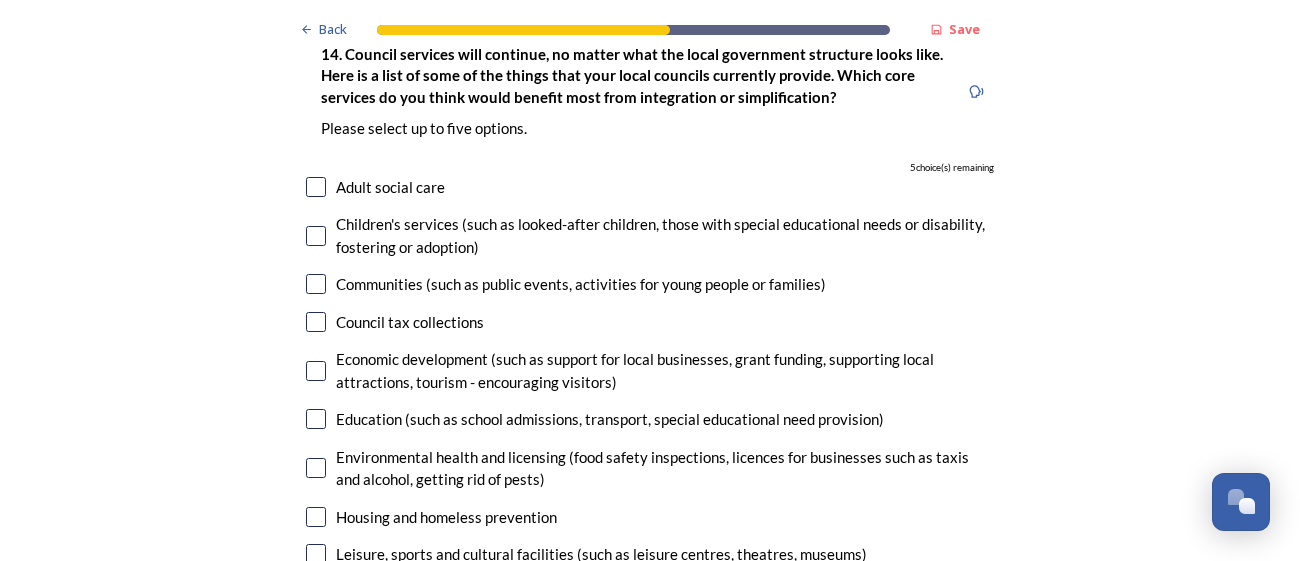 scroll, scrollTop: 4830, scrollLeft: 0, axis: vertical 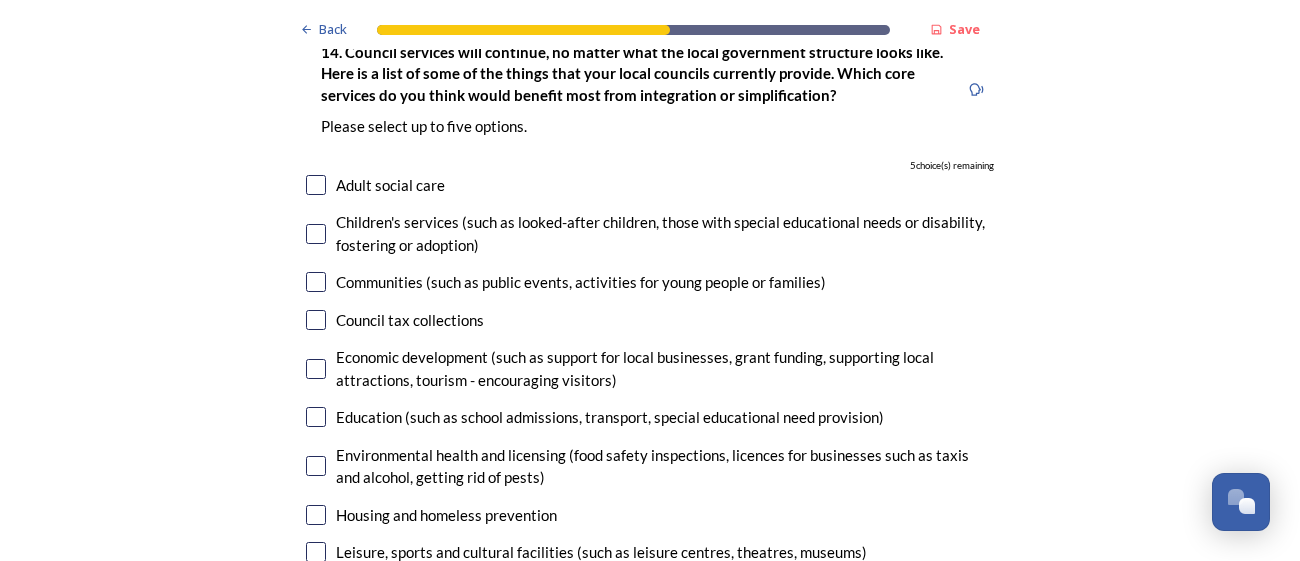 click on "Education (such as school admissions, transport, special educational need provision)" at bounding box center (650, 417) 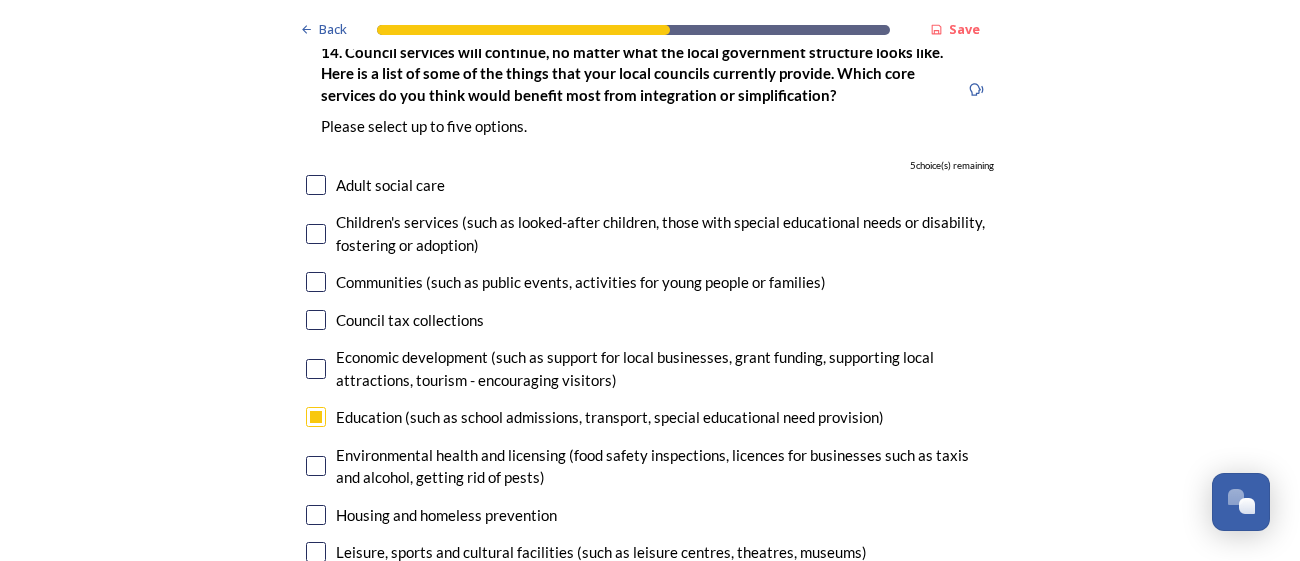 checkbox on "true" 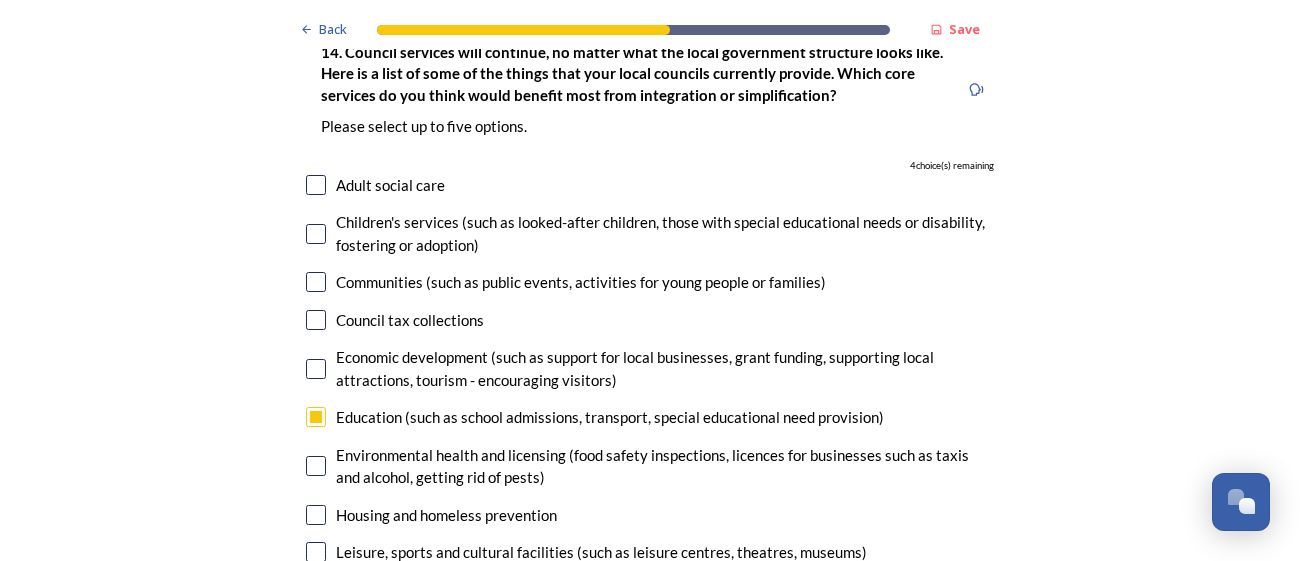 click at bounding box center (316, 234) 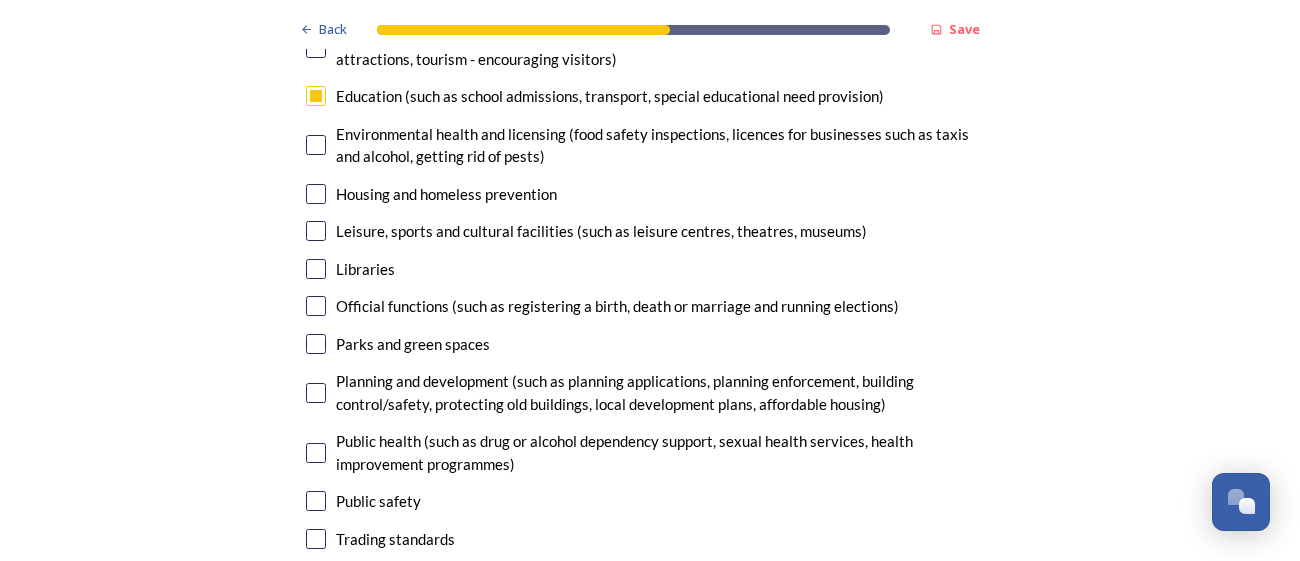 scroll, scrollTop: 5153, scrollLeft: 0, axis: vertical 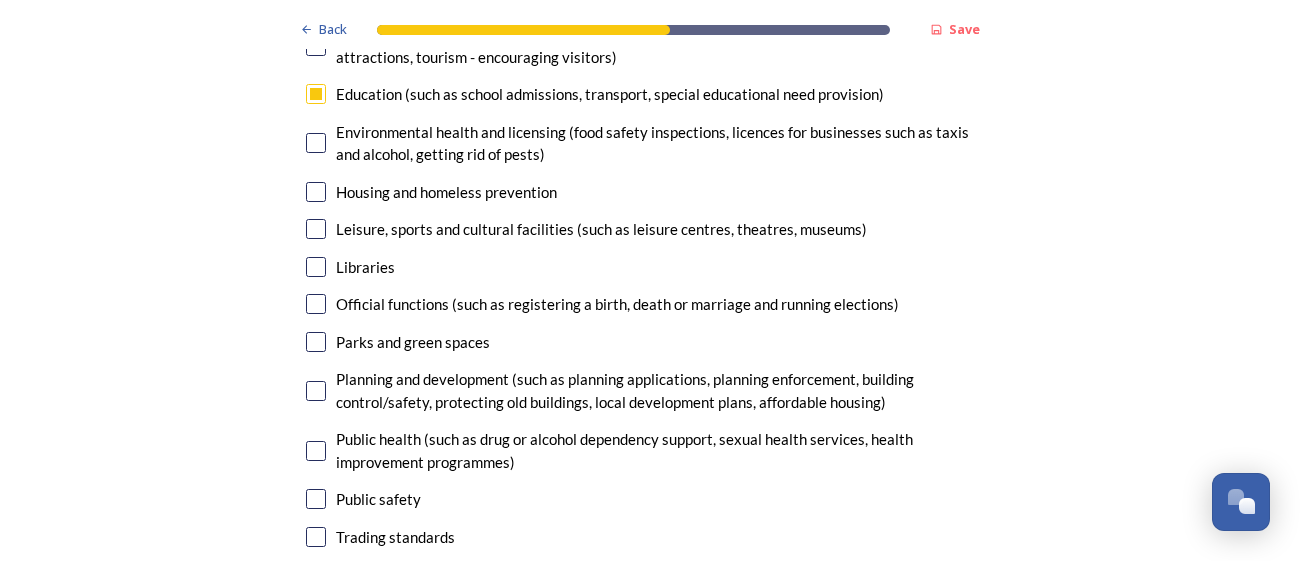 click at bounding box center [316, 574] 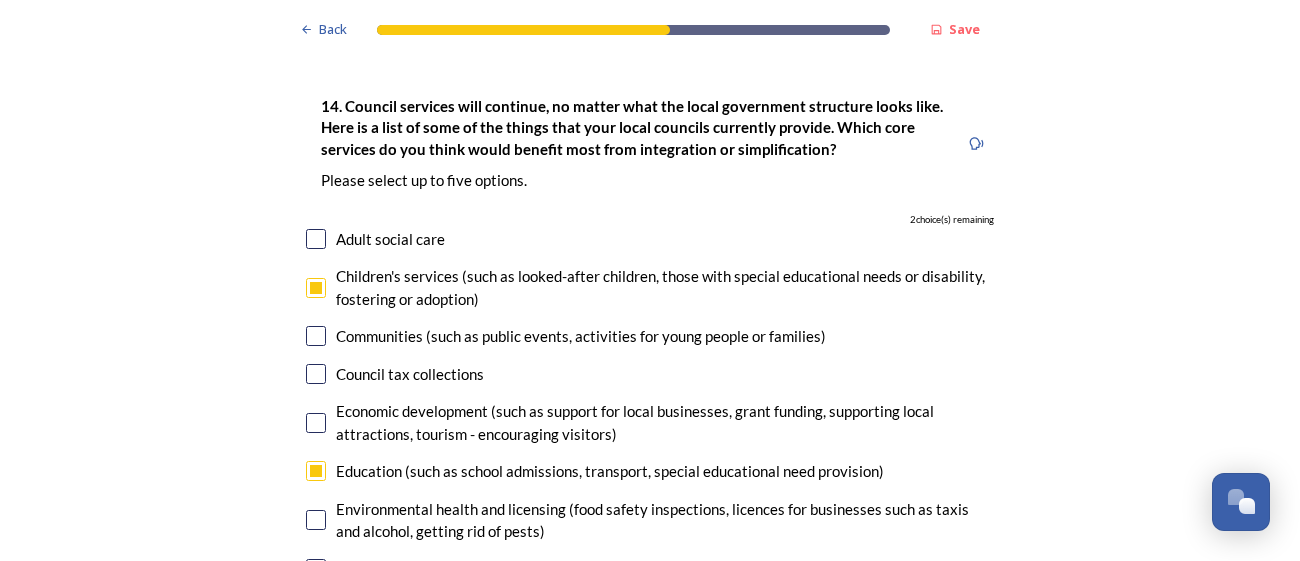 scroll, scrollTop: 4777, scrollLeft: 0, axis: vertical 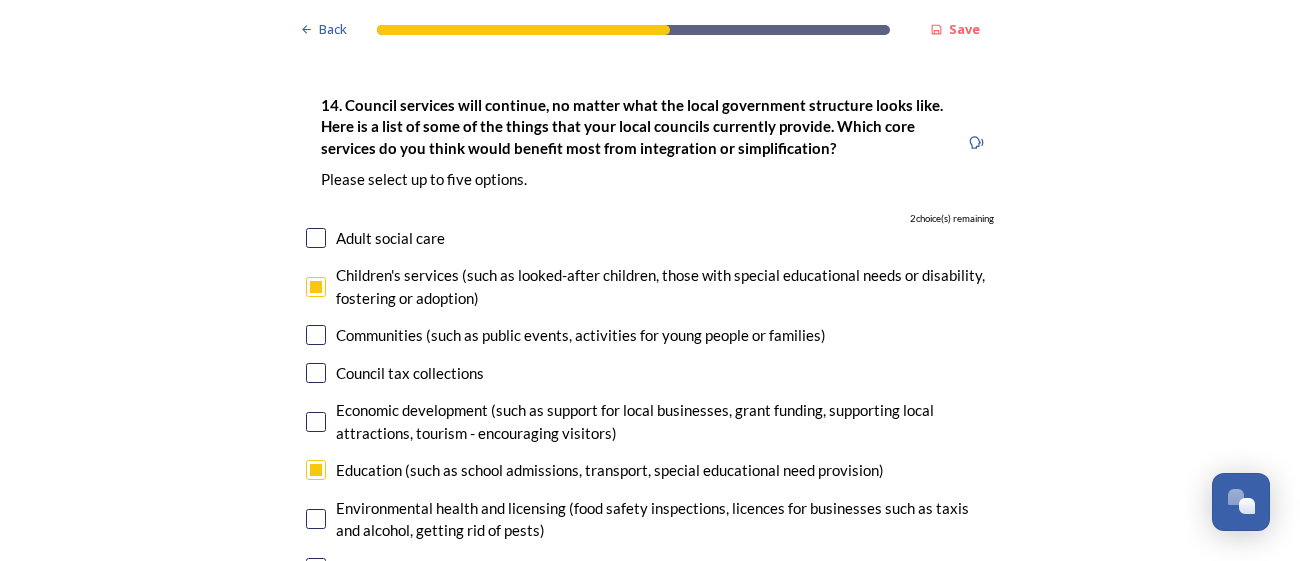 click at bounding box center (316, 335) 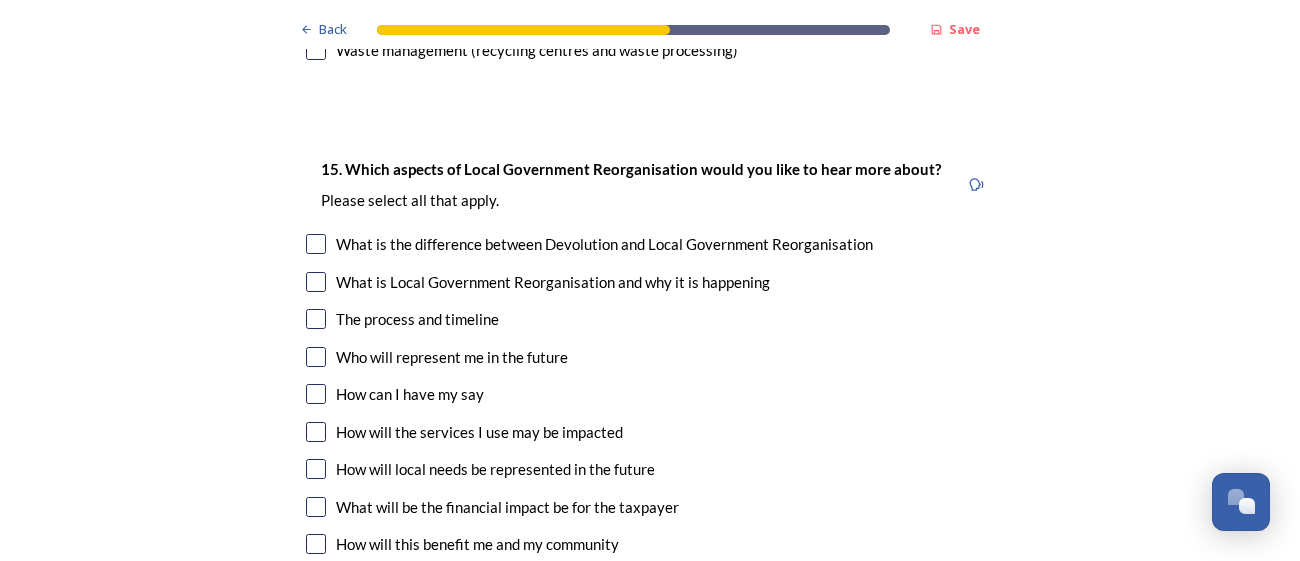 scroll, scrollTop: 5758, scrollLeft: 0, axis: vertical 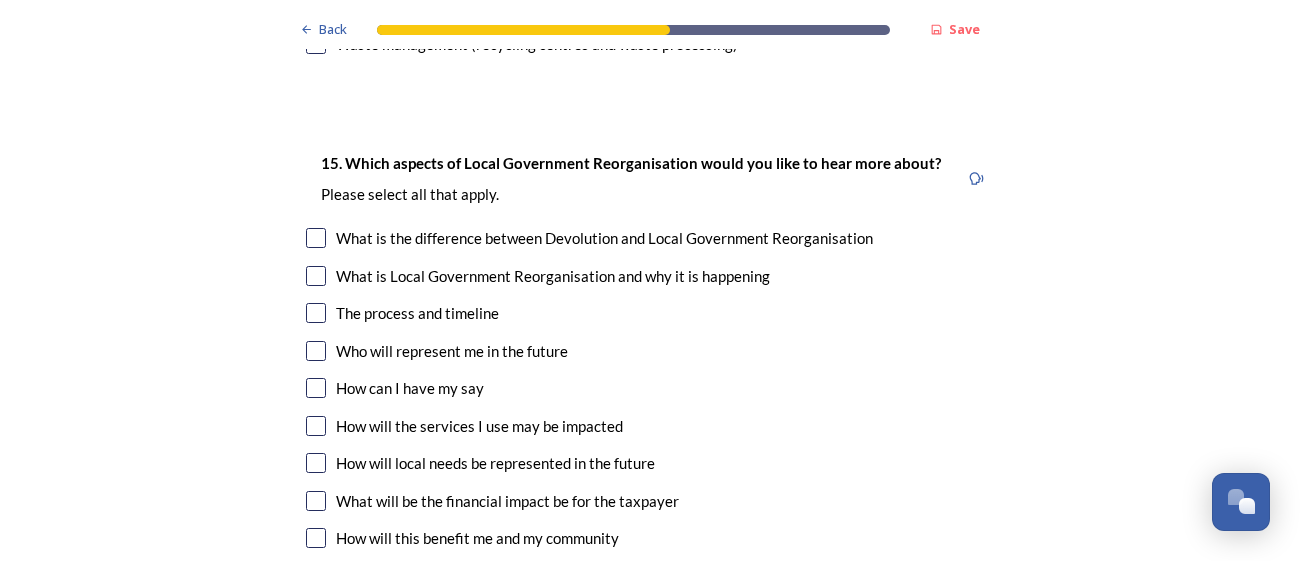 click at bounding box center (316, 313) 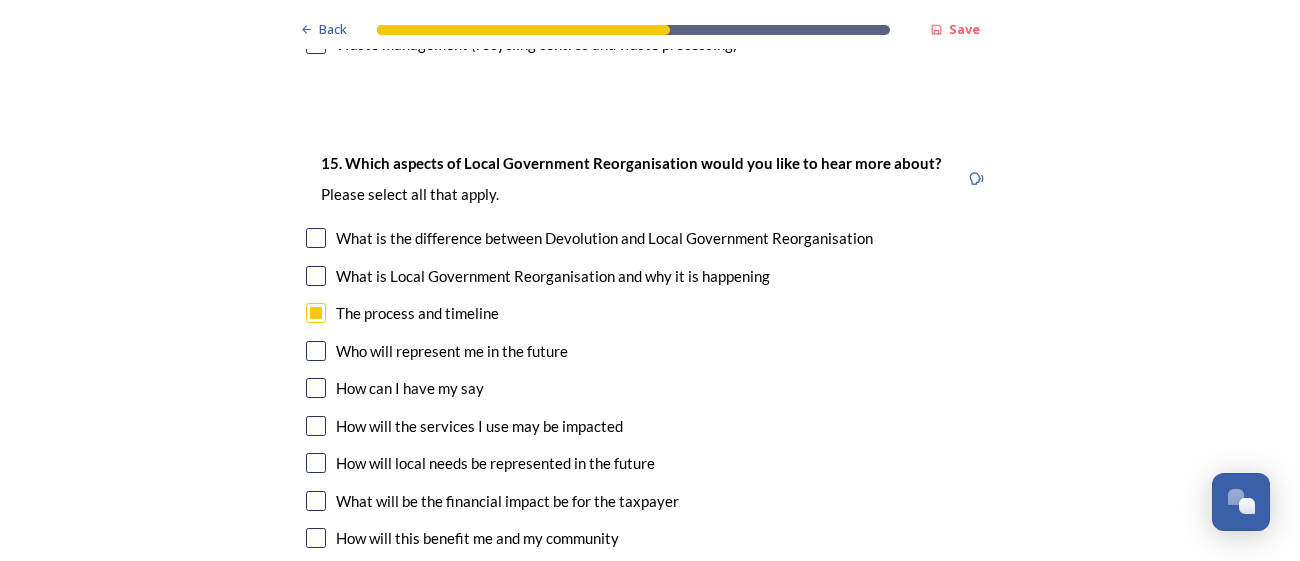 click at bounding box center (316, 426) 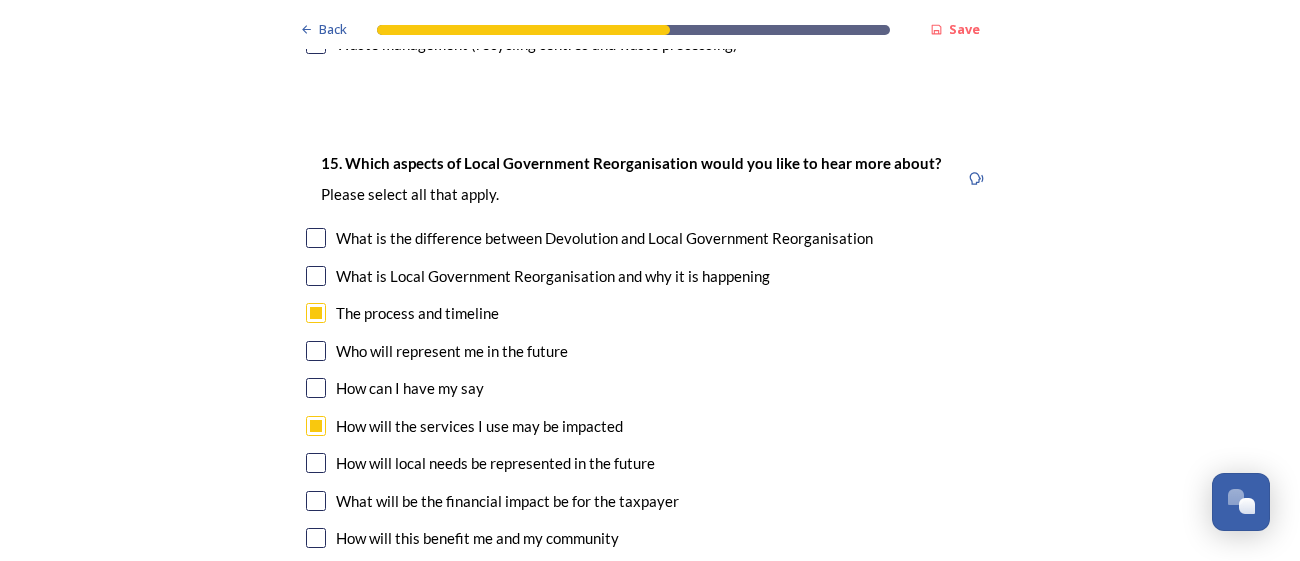 scroll, scrollTop: 5789, scrollLeft: 0, axis: vertical 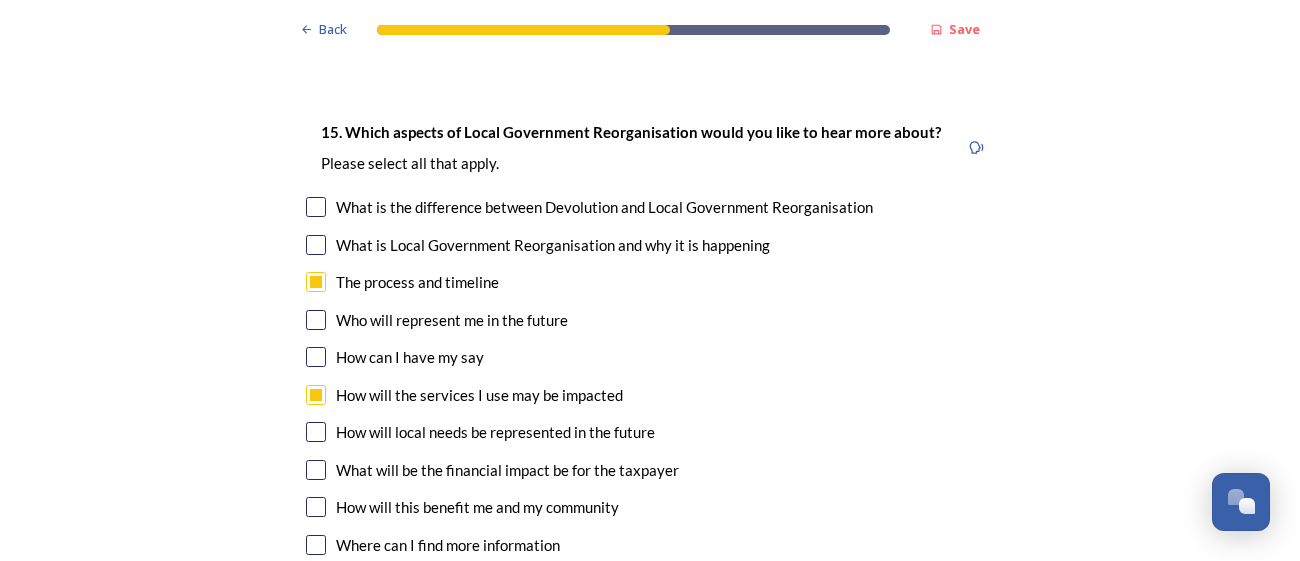 click at bounding box center [316, 470] 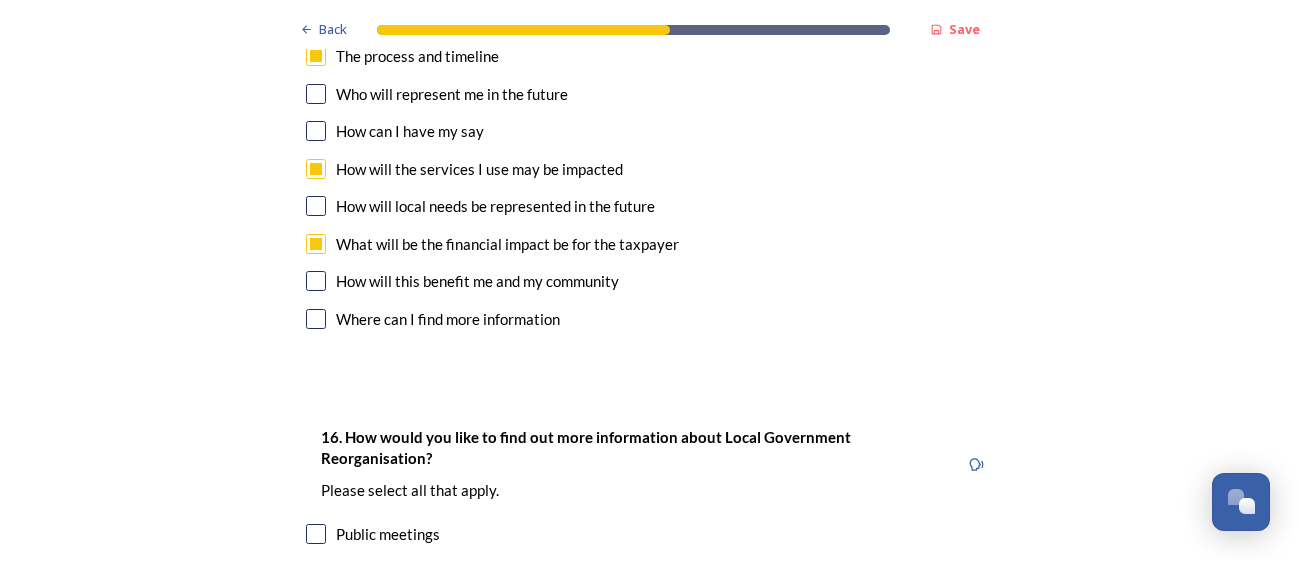 scroll, scrollTop: 6028, scrollLeft: 0, axis: vertical 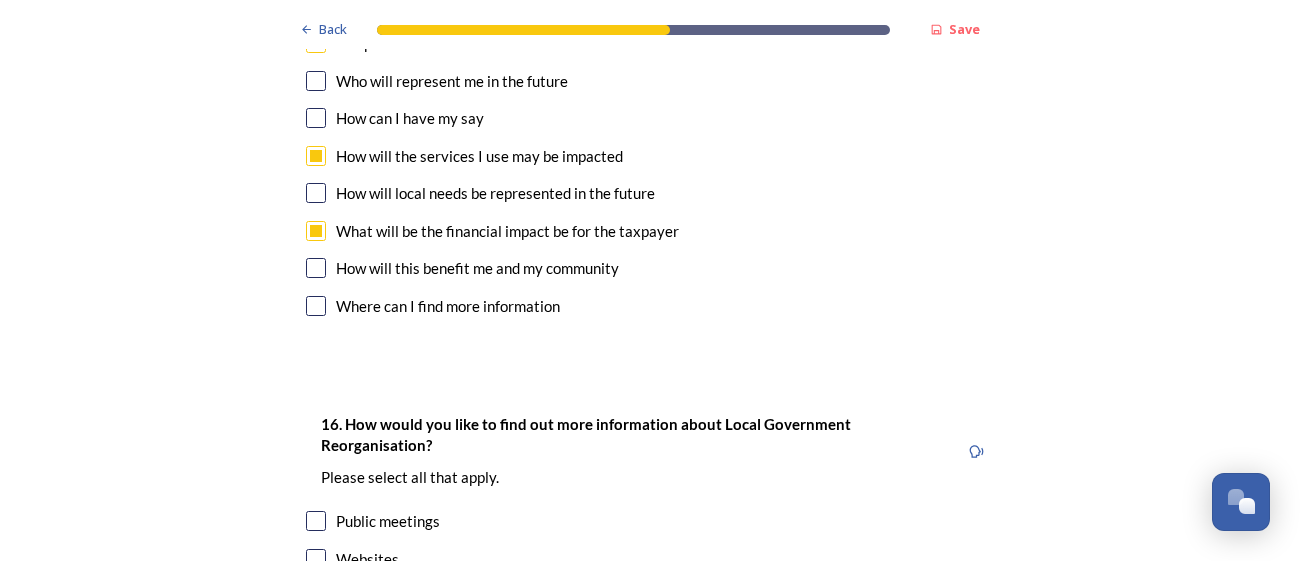 click at bounding box center (316, 268) 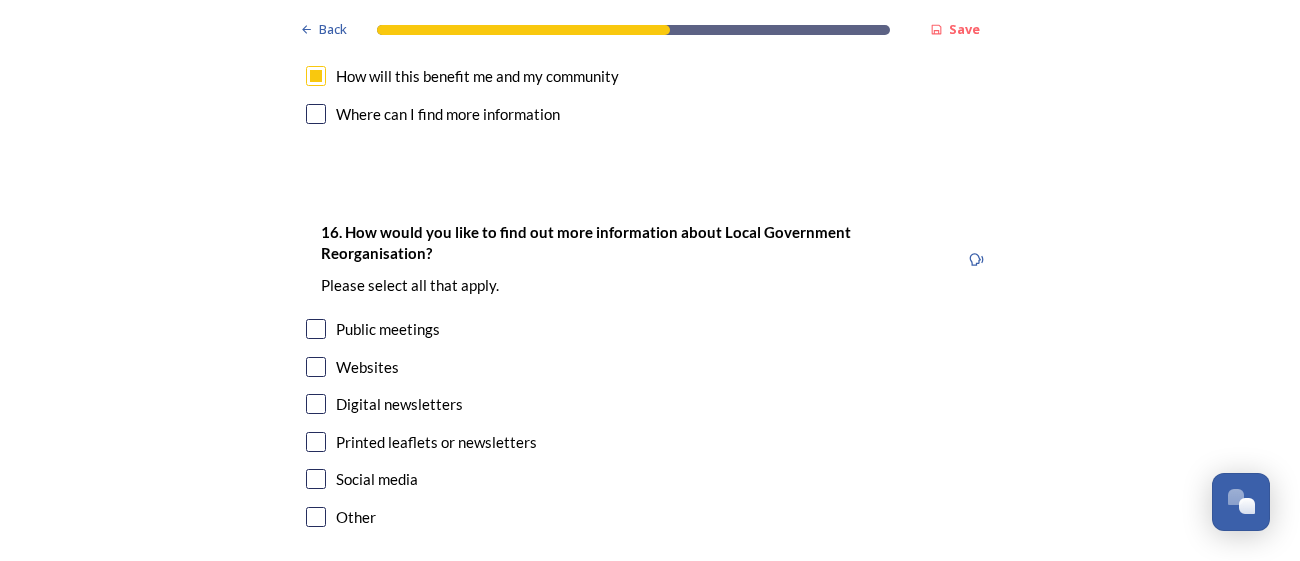 scroll, scrollTop: 6224, scrollLeft: 0, axis: vertical 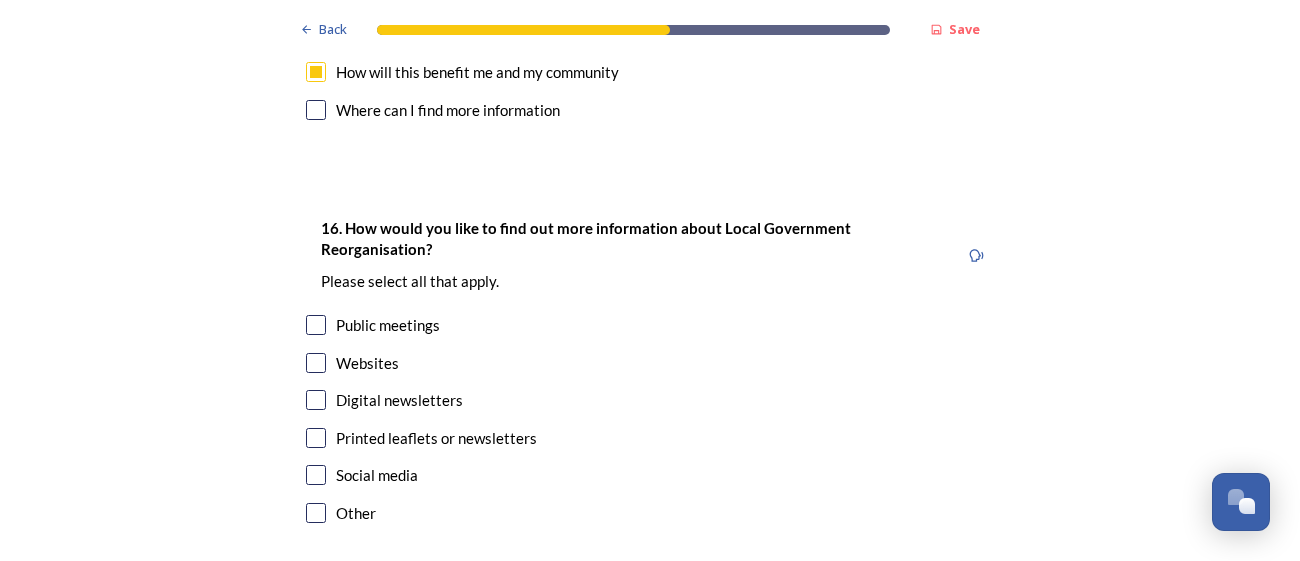 click at bounding box center (316, 363) 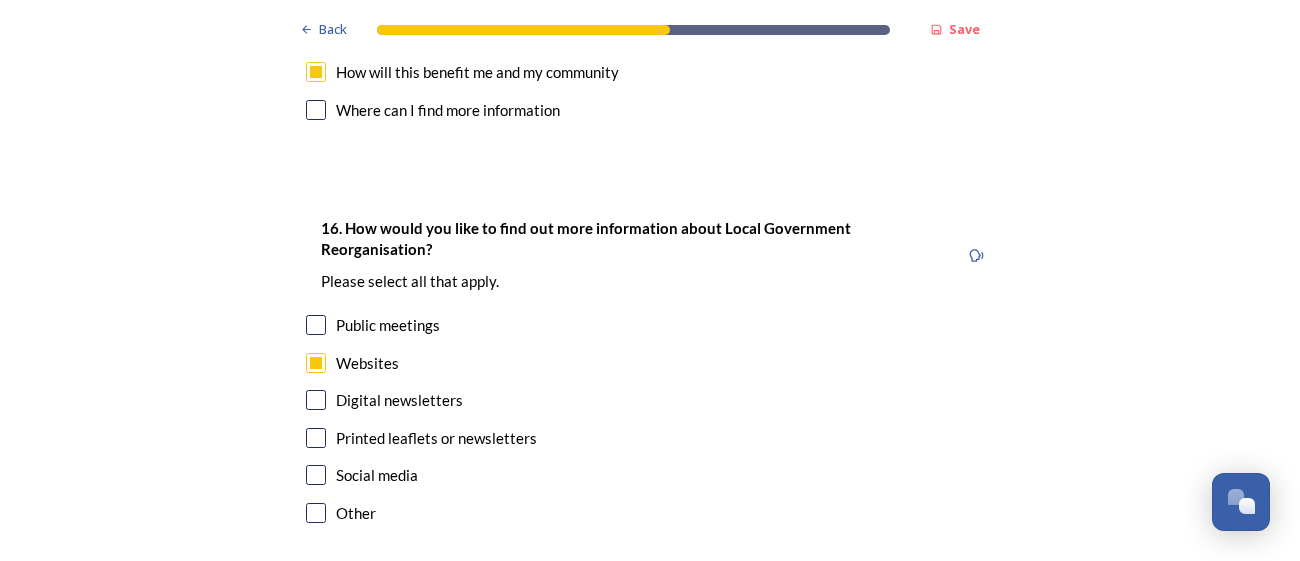 click at bounding box center [316, 475] 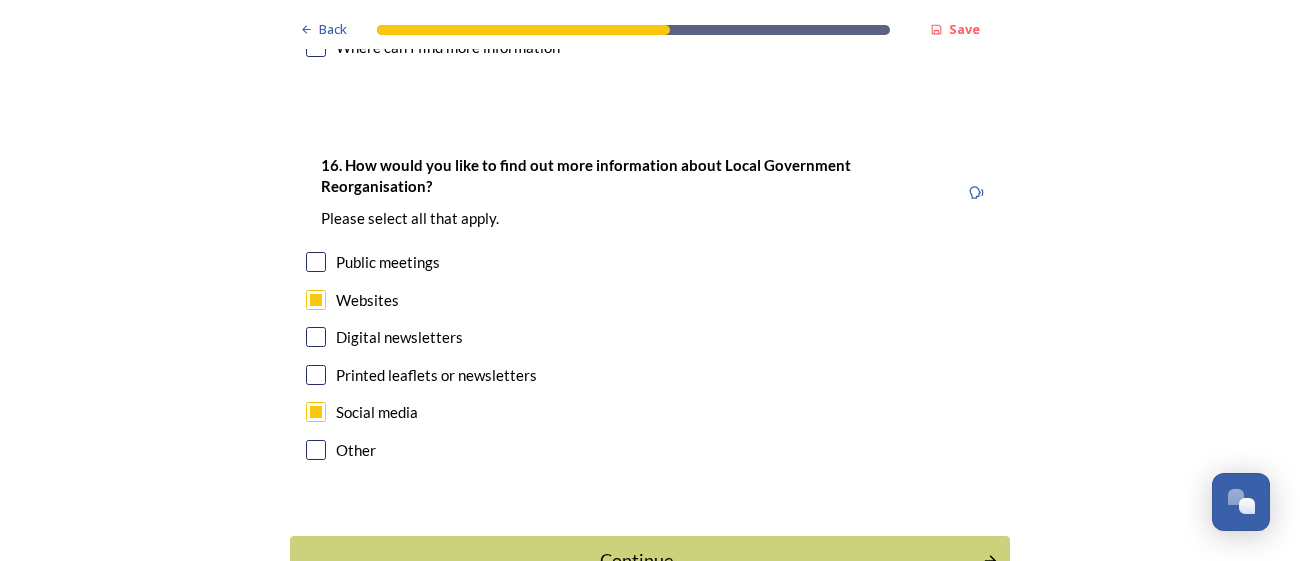 scroll, scrollTop: 6286, scrollLeft: 0, axis: vertical 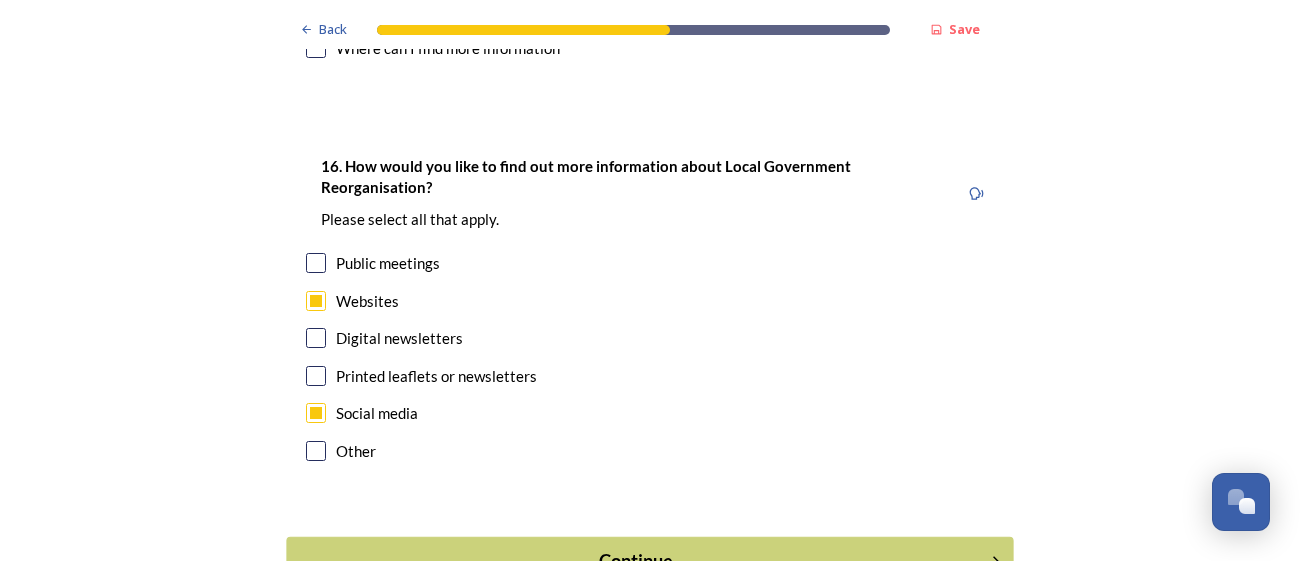 click on "Continue" at bounding box center (636, 561) 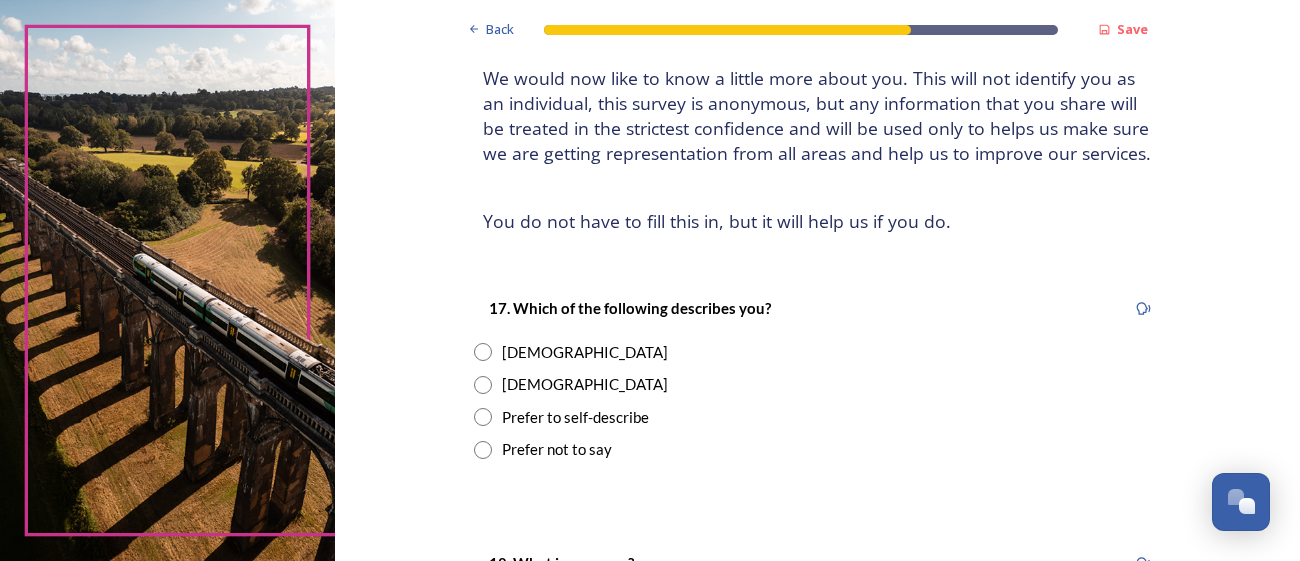 scroll, scrollTop: 160, scrollLeft: 0, axis: vertical 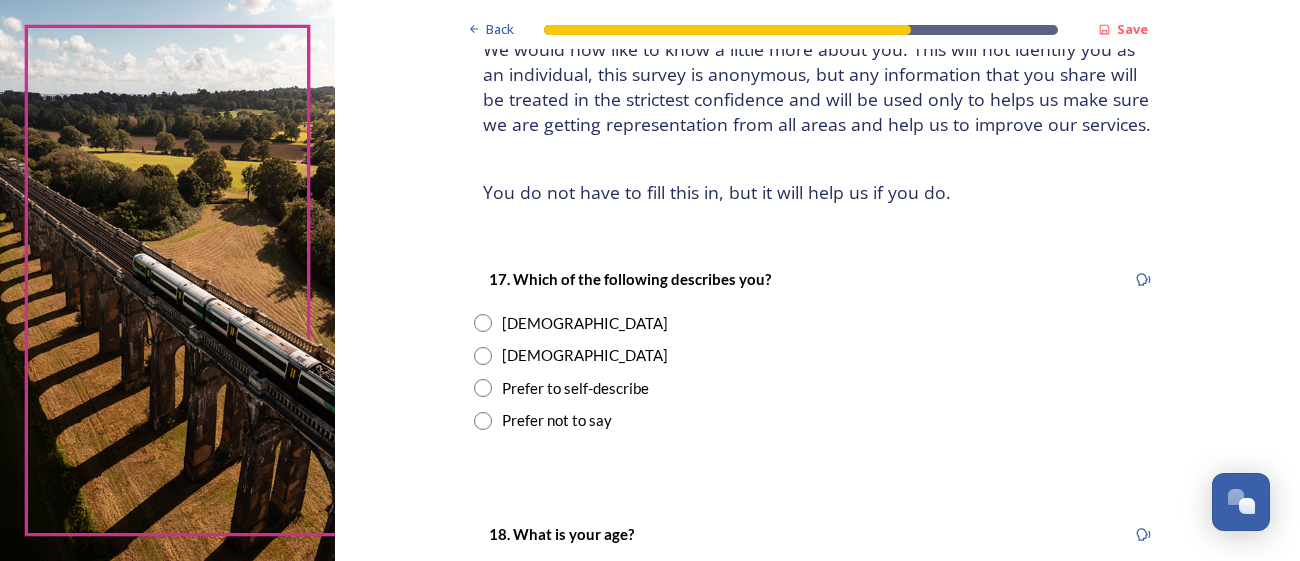 click at bounding box center (483, 323) 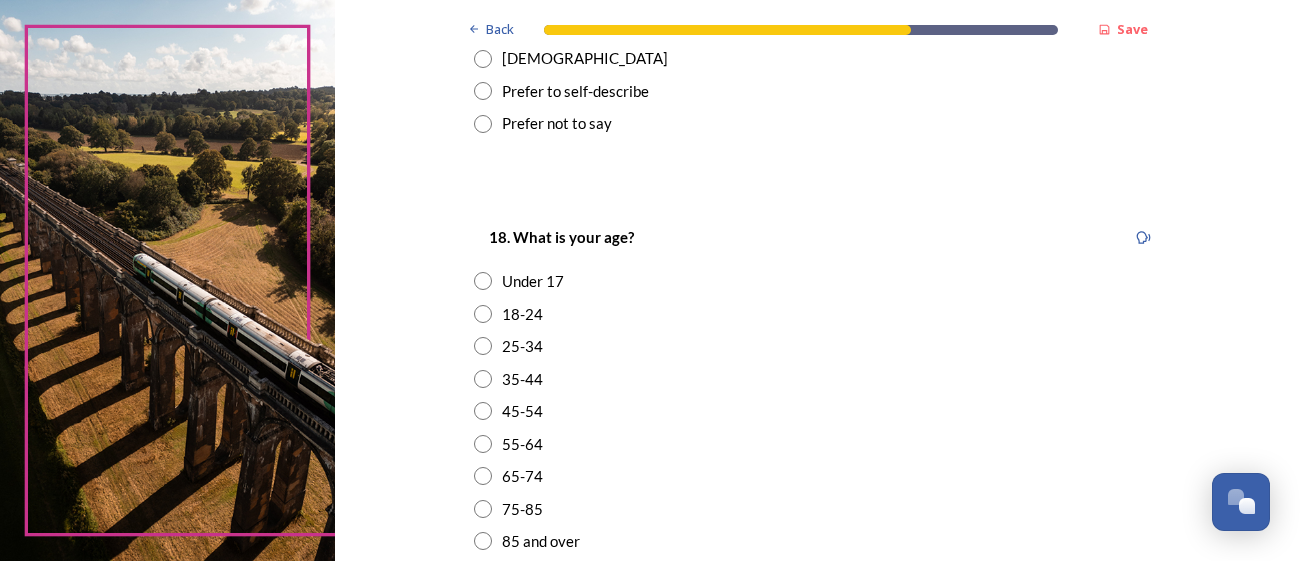 scroll, scrollTop: 470, scrollLeft: 0, axis: vertical 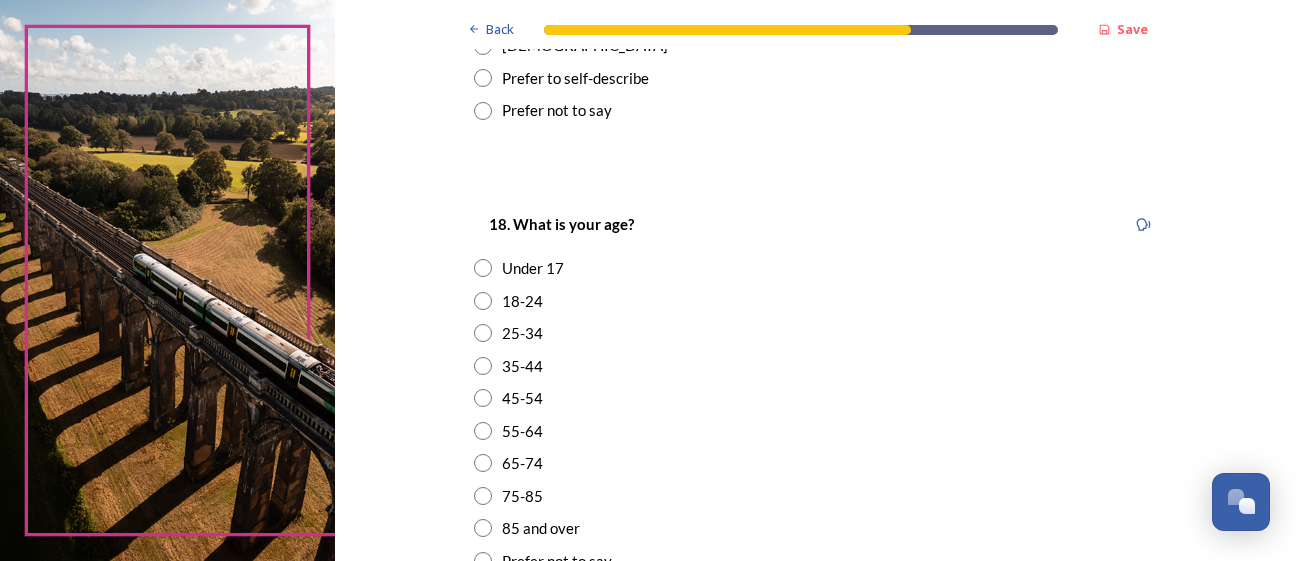 click at bounding box center [483, 366] 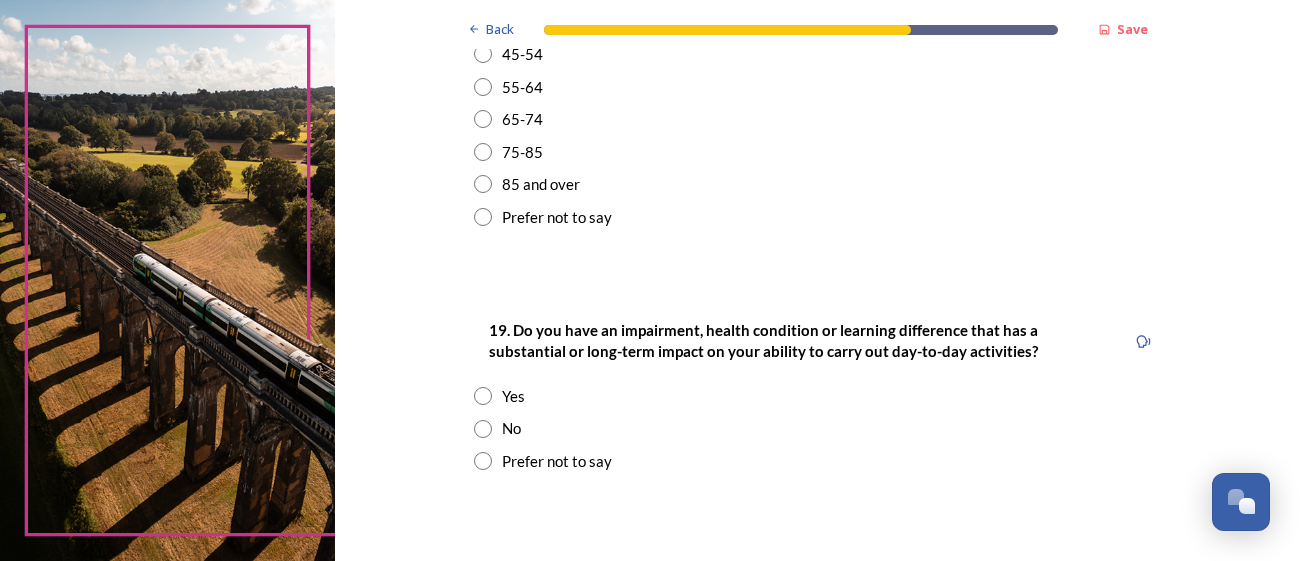 scroll, scrollTop: 819, scrollLeft: 0, axis: vertical 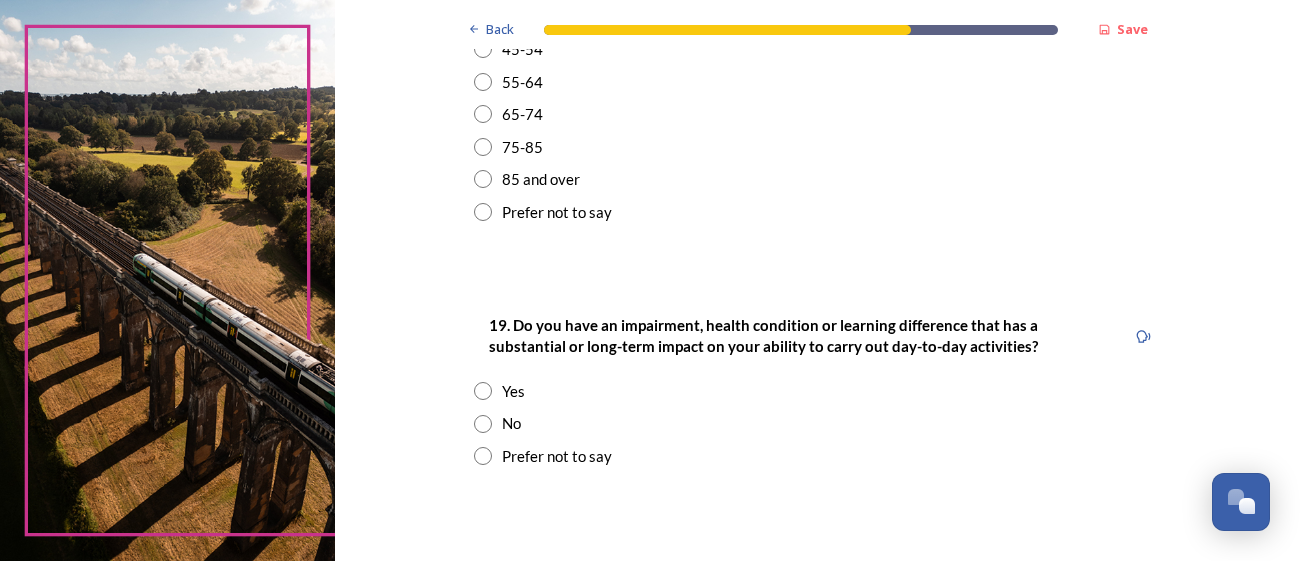 click at bounding box center [483, 424] 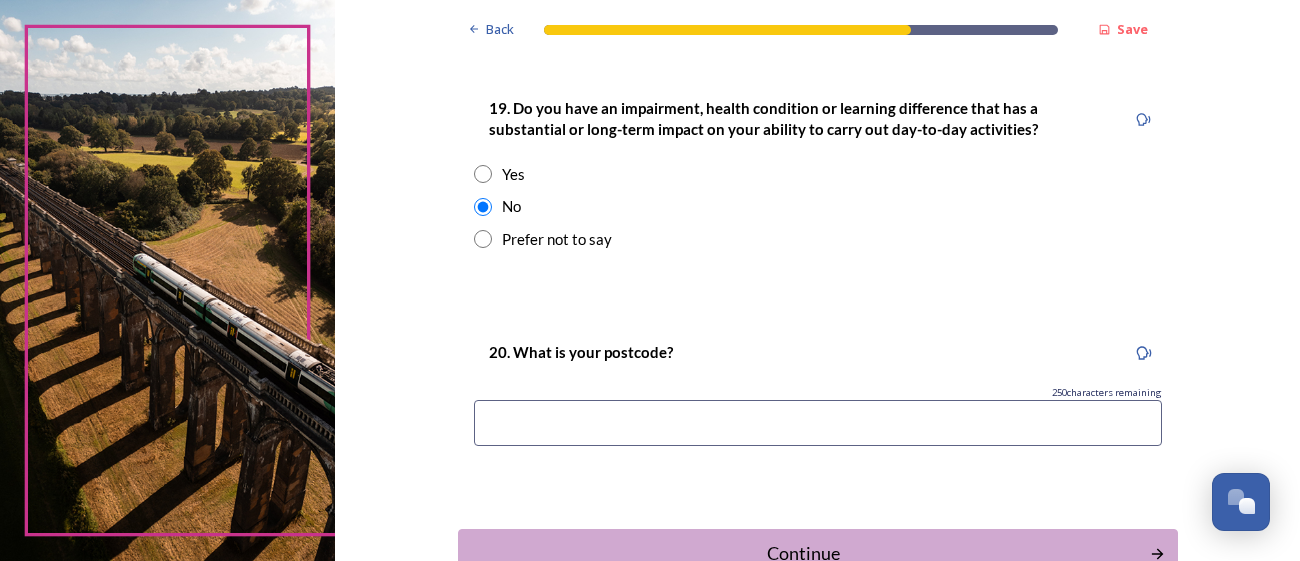 scroll, scrollTop: 1028, scrollLeft: 0, axis: vertical 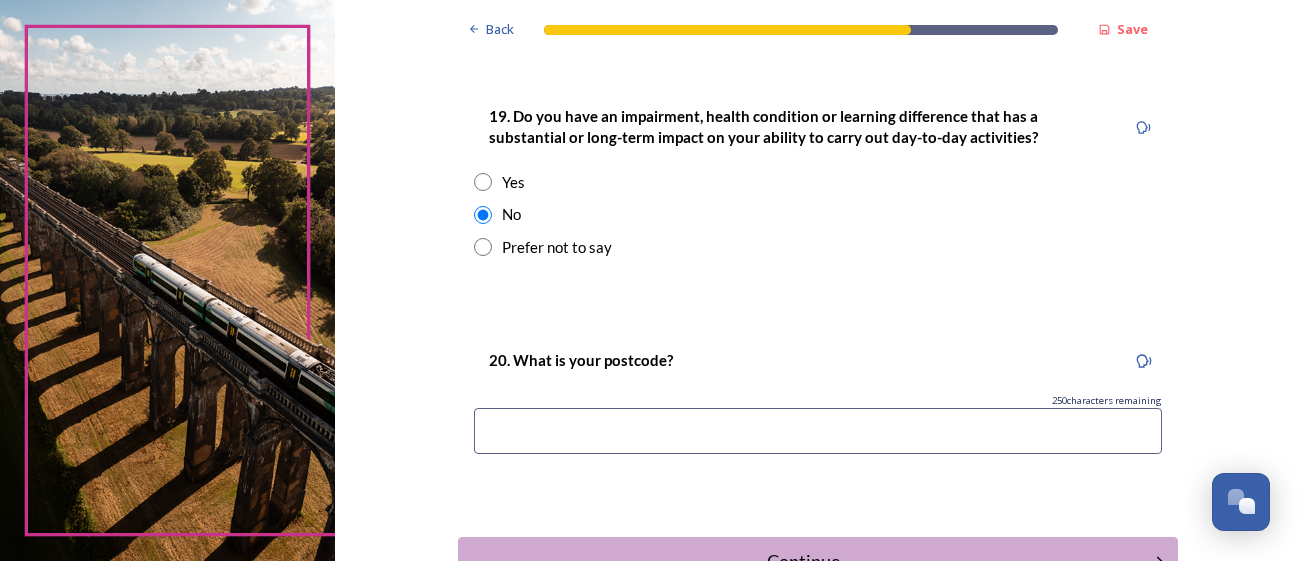 click at bounding box center [818, 431] 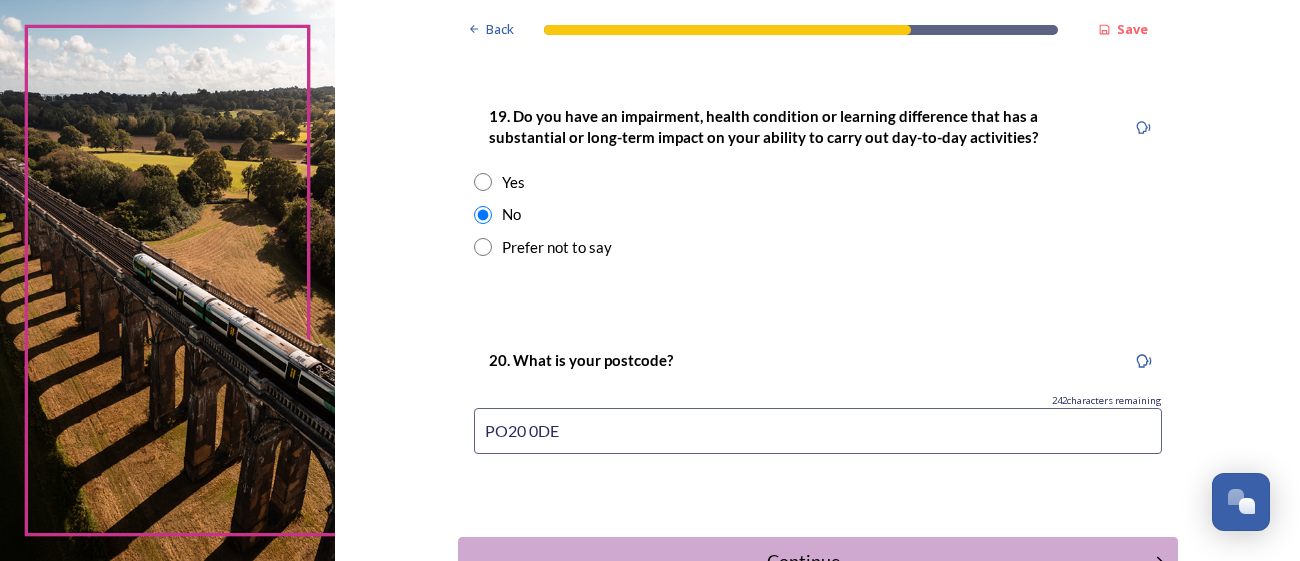 scroll, scrollTop: 1167, scrollLeft: 0, axis: vertical 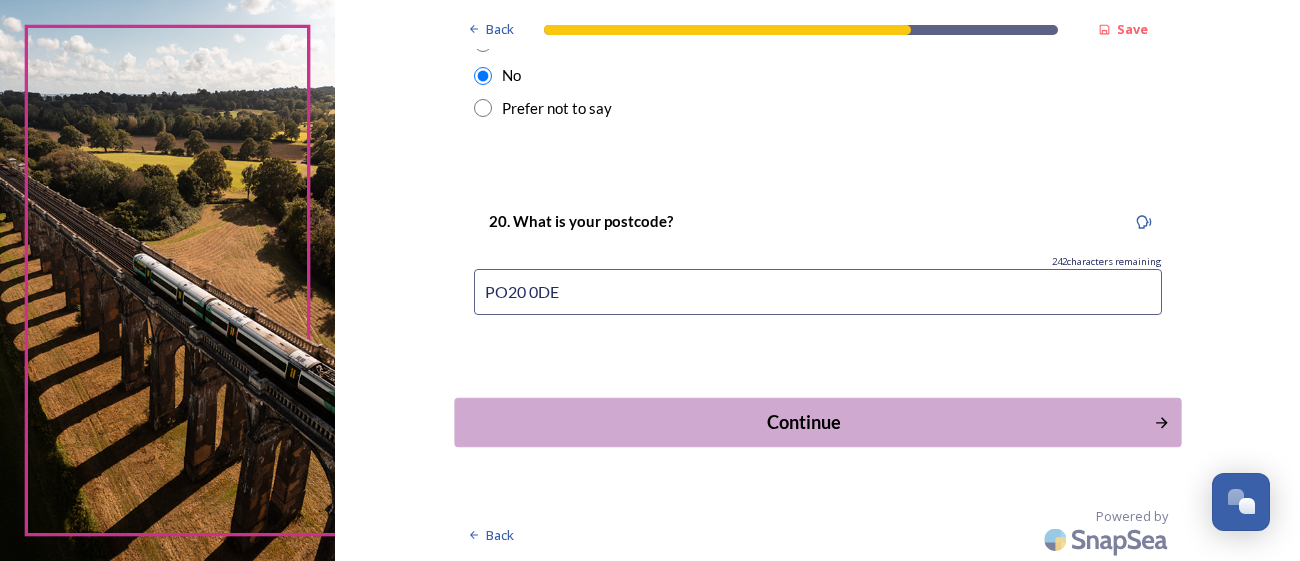 type on "PO20 0DE" 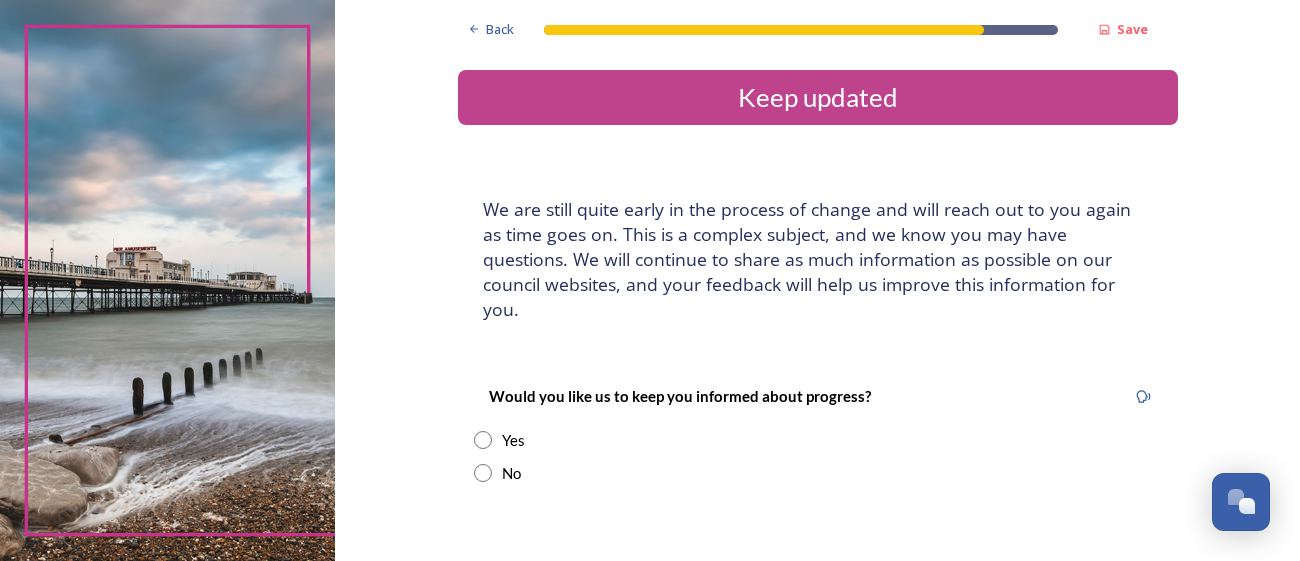 click at bounding box center (483, 440) 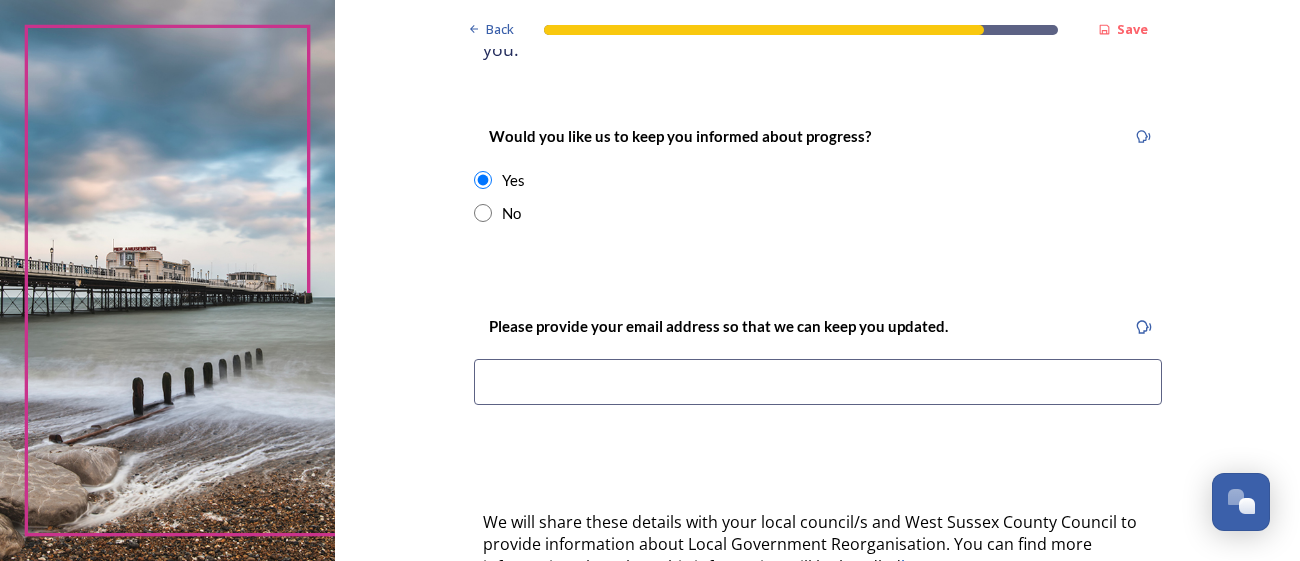 scroll, scrollTop: 256, scrollLeft: 0, axis: vertical 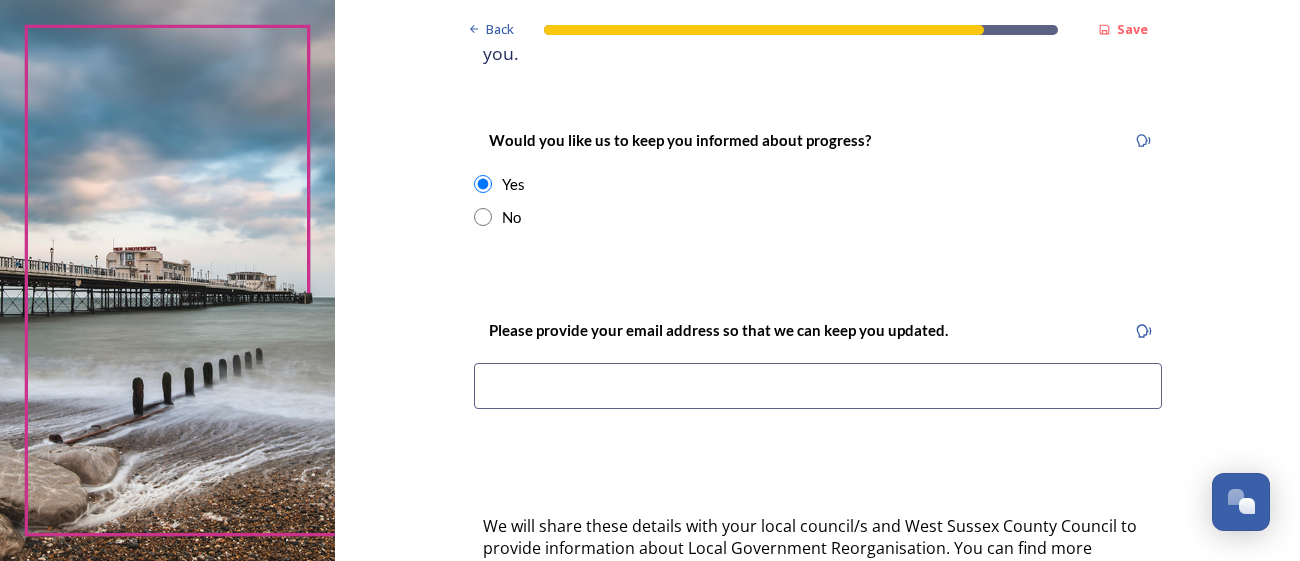 click at bounding box center [818, 386] 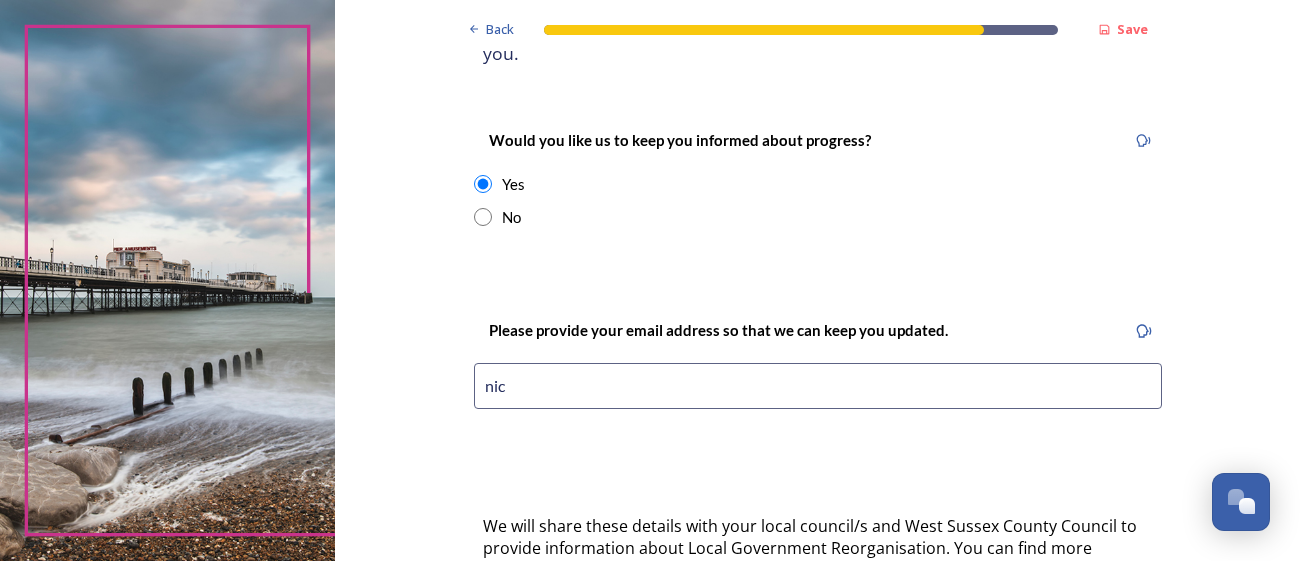 type on "[EMAIL_ADDRESS][DOMAIN_NAME]" 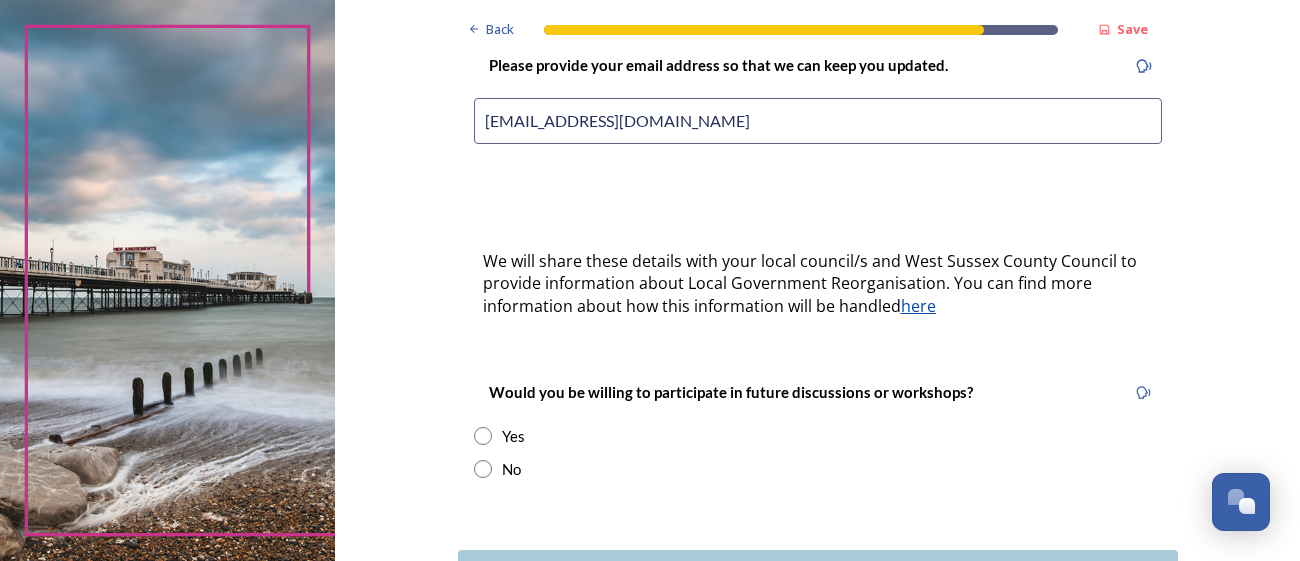 scroll, scrollTop: 612, scrollLeft: 0, axis: vertical 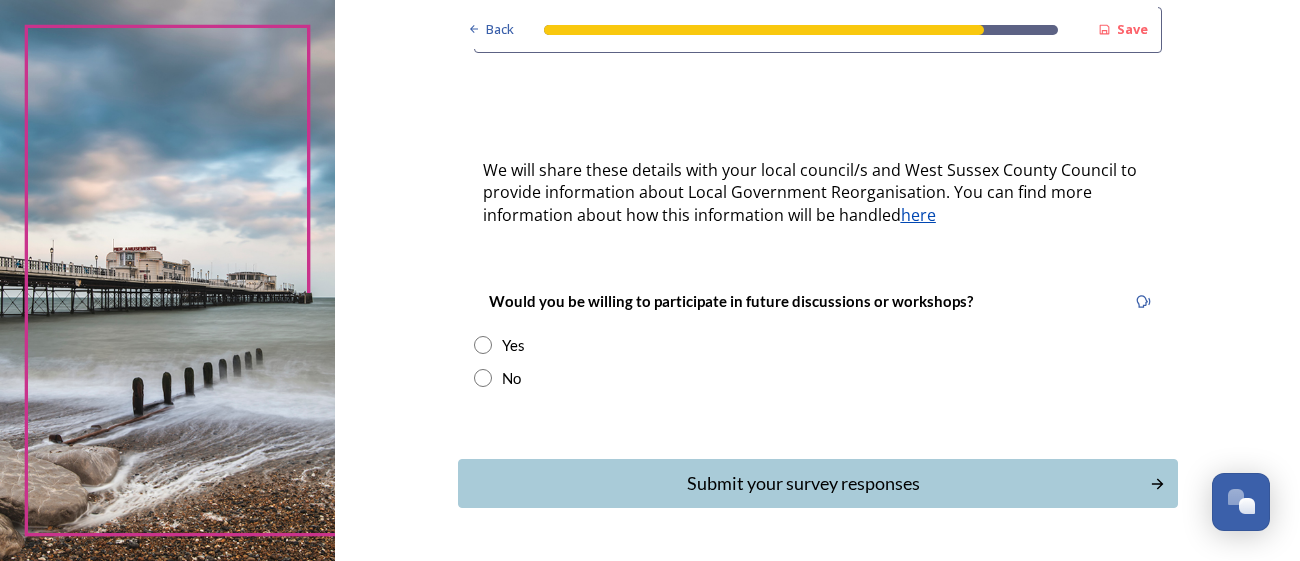 click on "Yes" at bounding box center (513, 345) 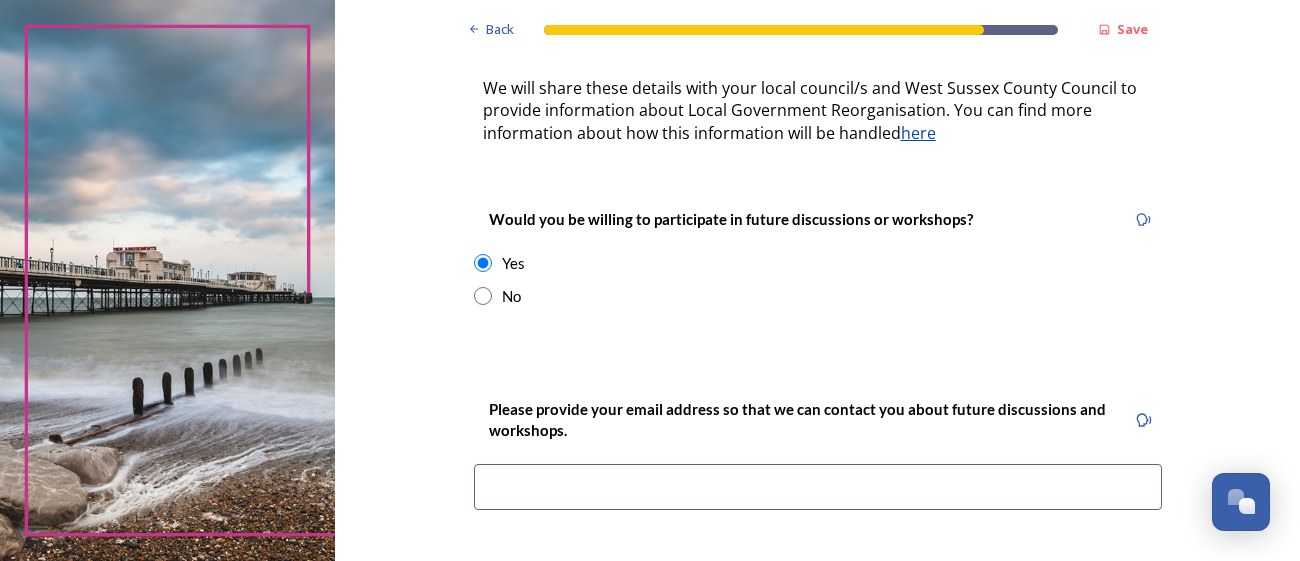 scroll, scrollTop: 704, scrollLeft: 0, axis: vertical 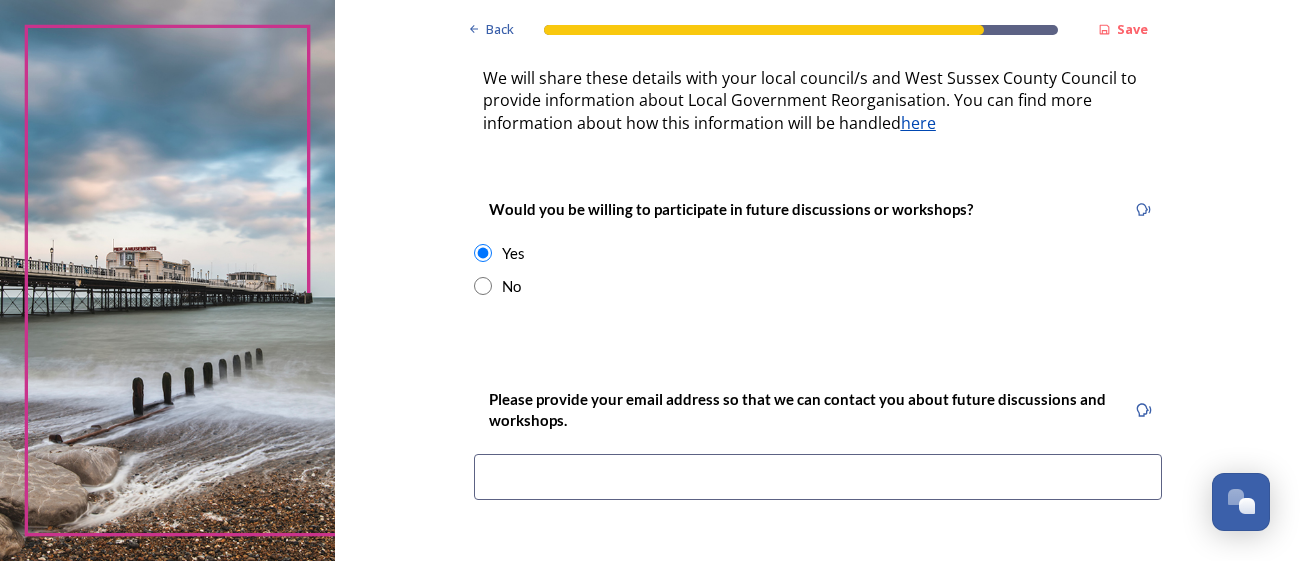 click at bounding box center (818, 477) 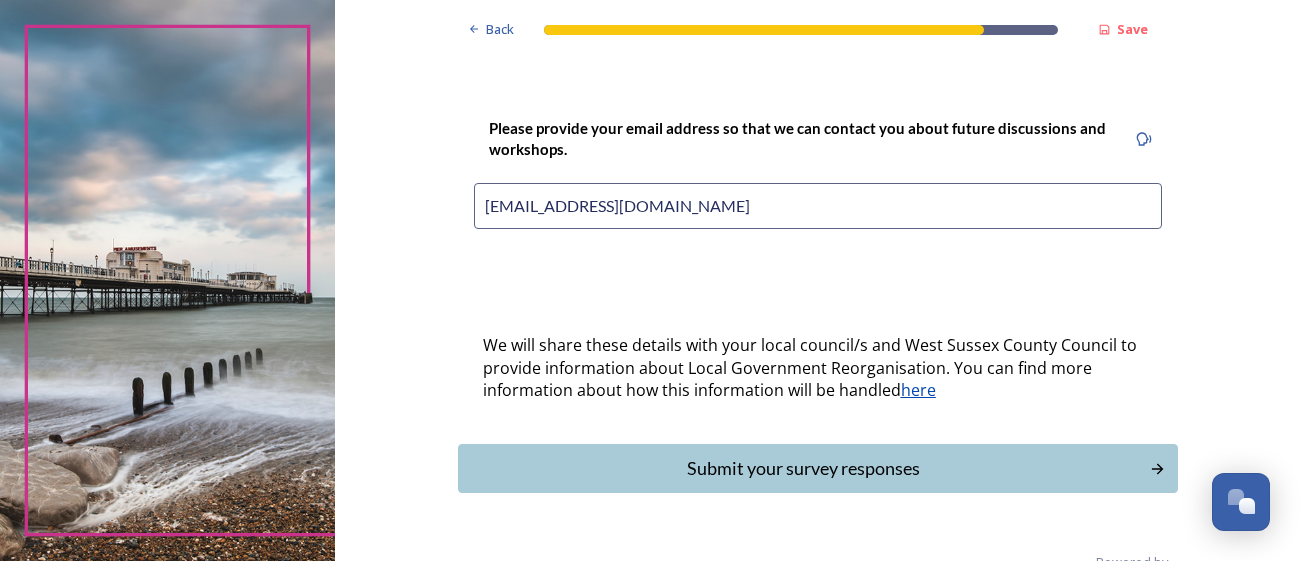 scroll, scrollTop: 967, scrollLeft: 0, axis: vertical 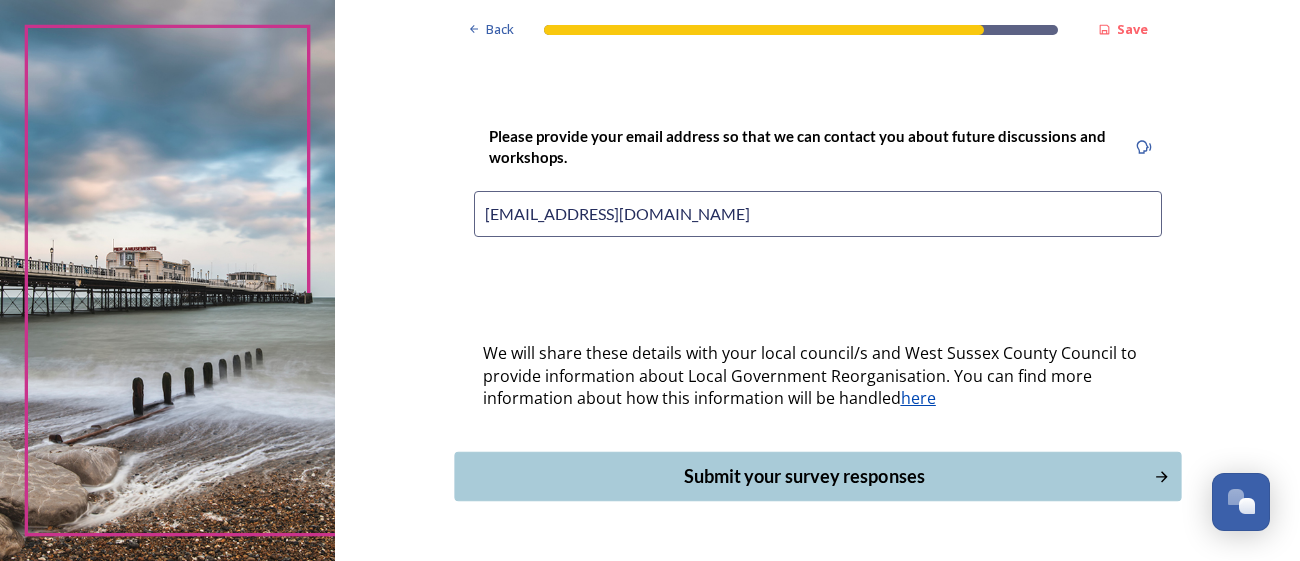 click on "Submit your survey responses" at bounding box center (817, 476) 